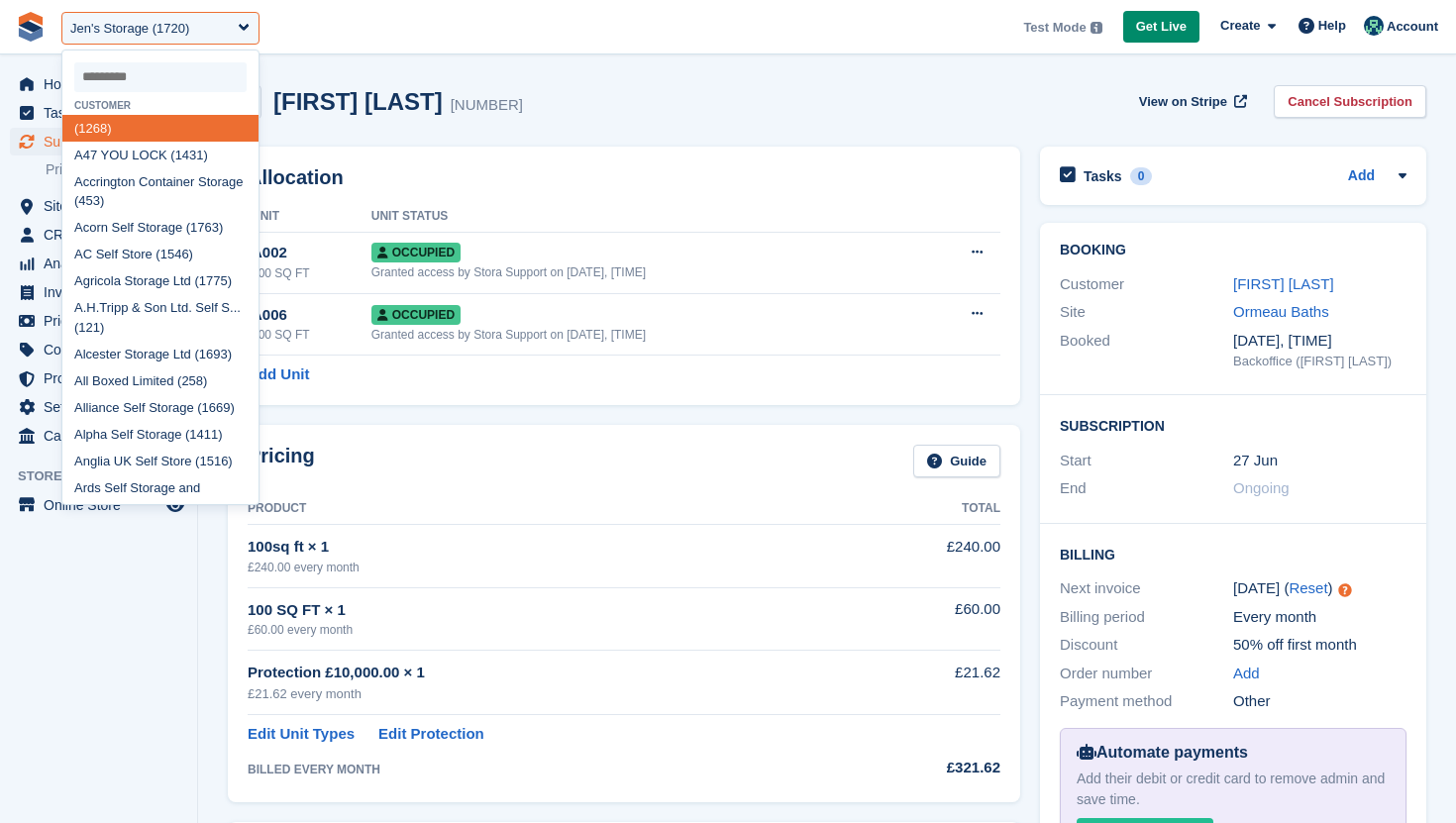 scroll, scrollTop: 0, scrollLeft: 0, axis: both 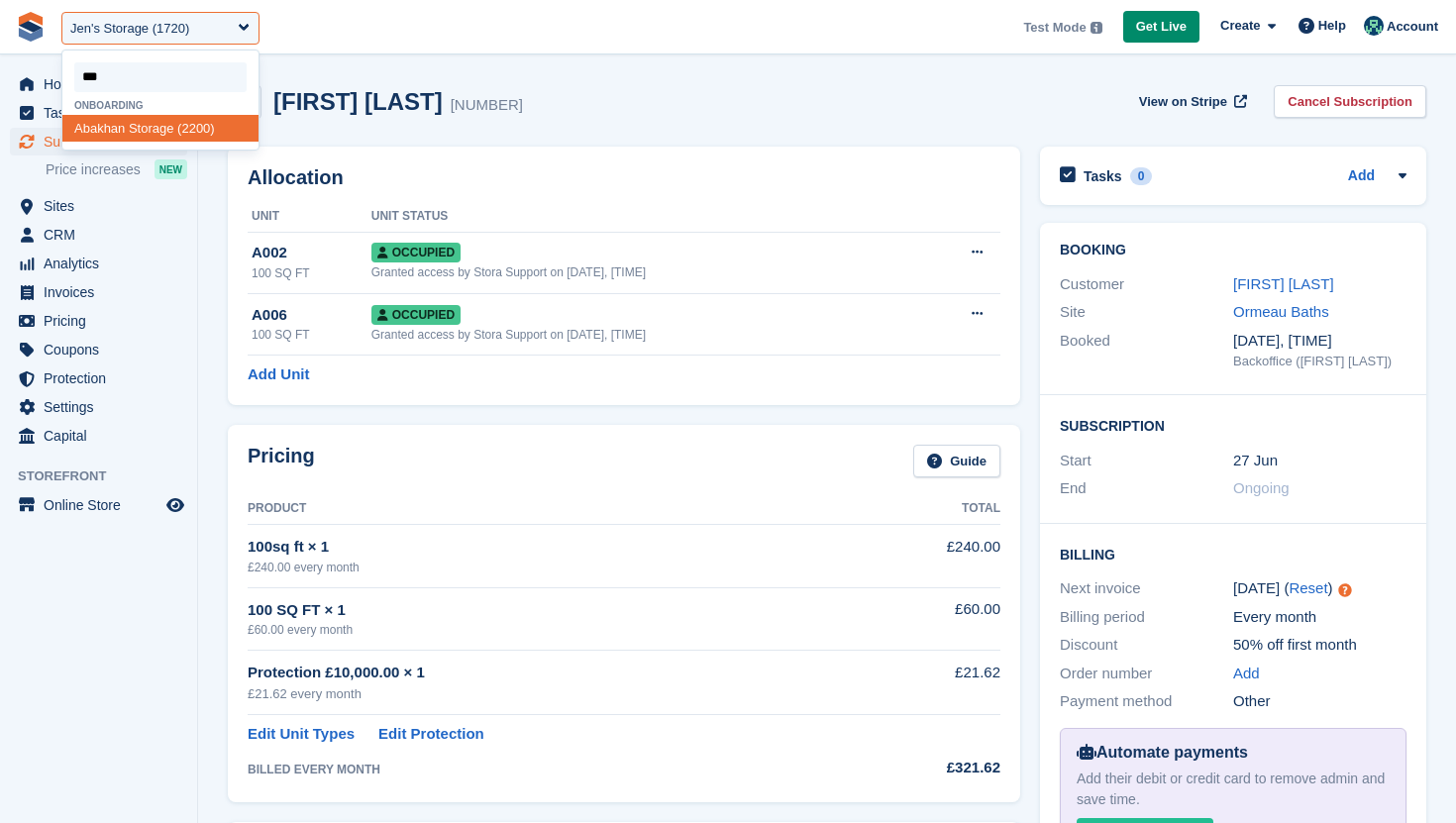 type on "****" 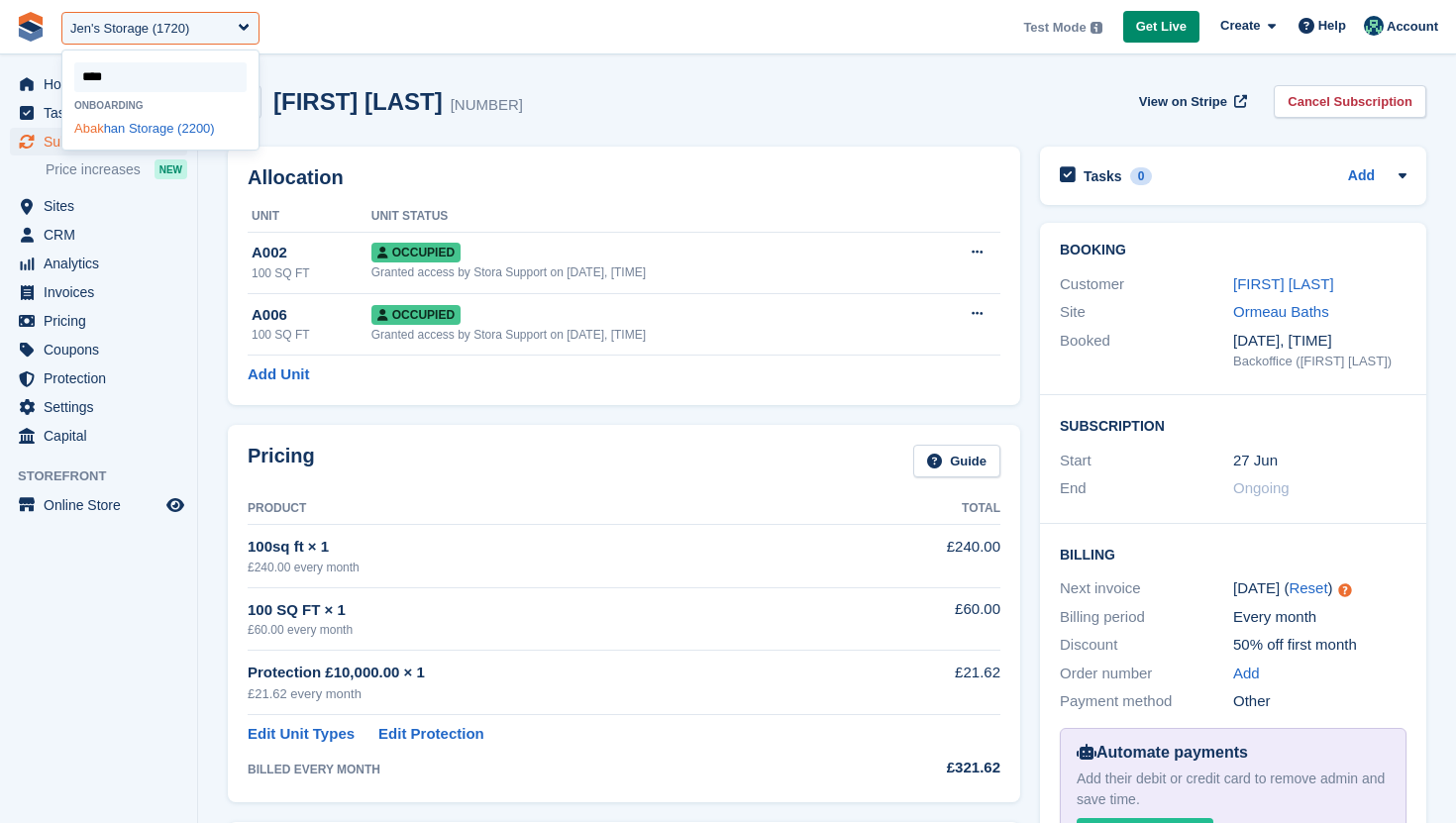 click on "Abak han Storage (2200)" at bounding box center (160, 128) 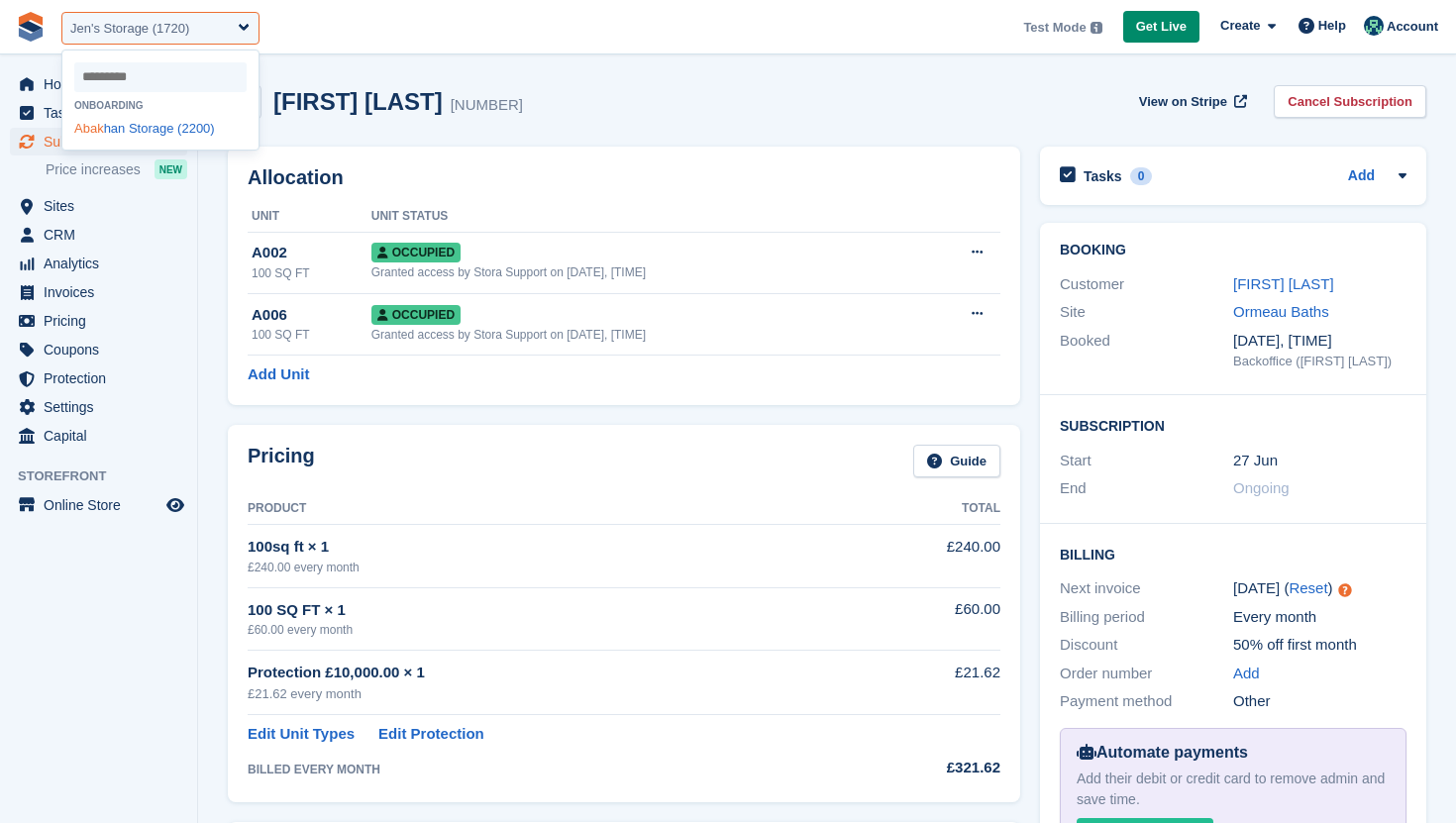 select on "****" 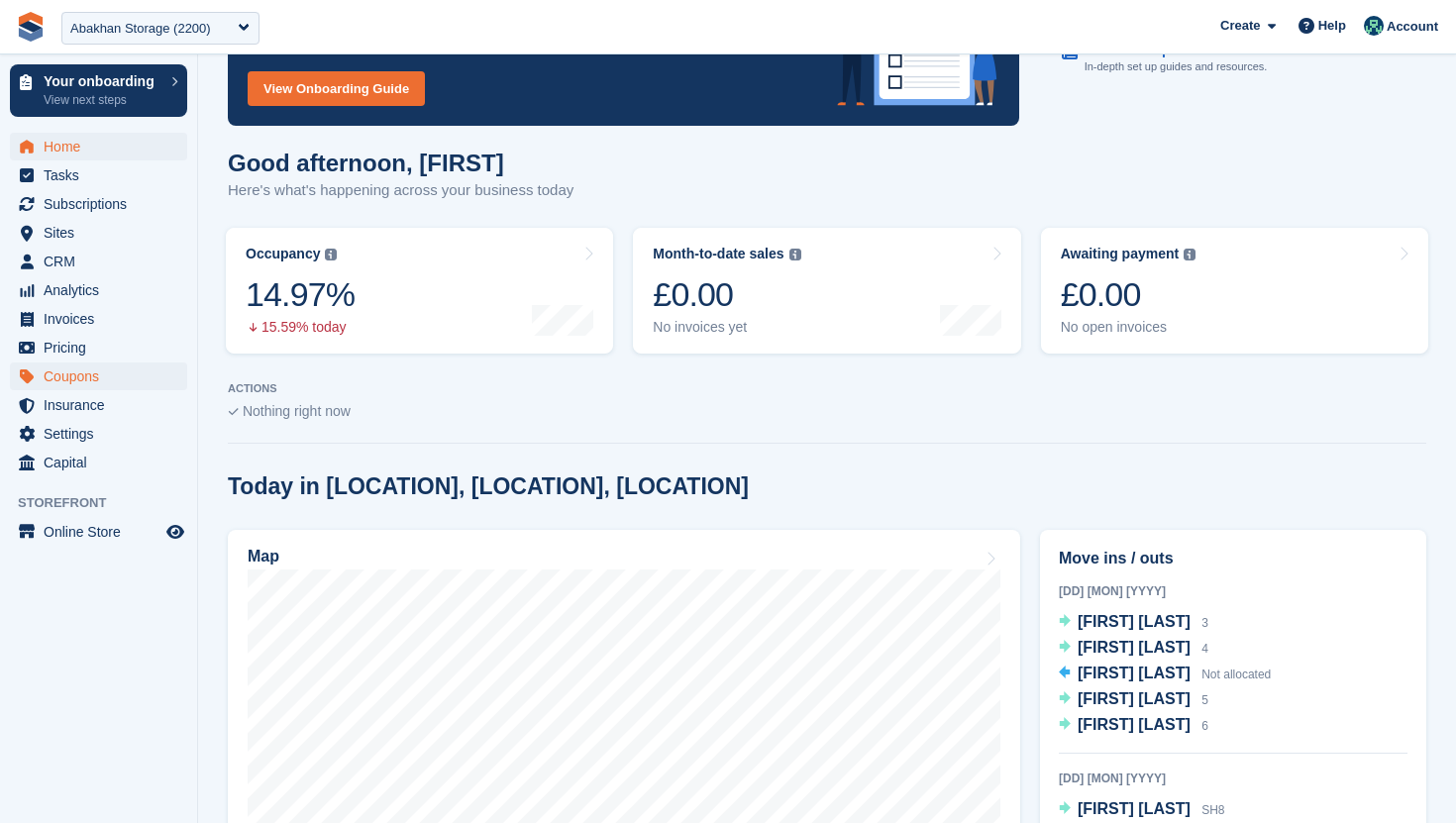 scroll, scrollTop: 164, scrollLeft: 0, axis: vertical 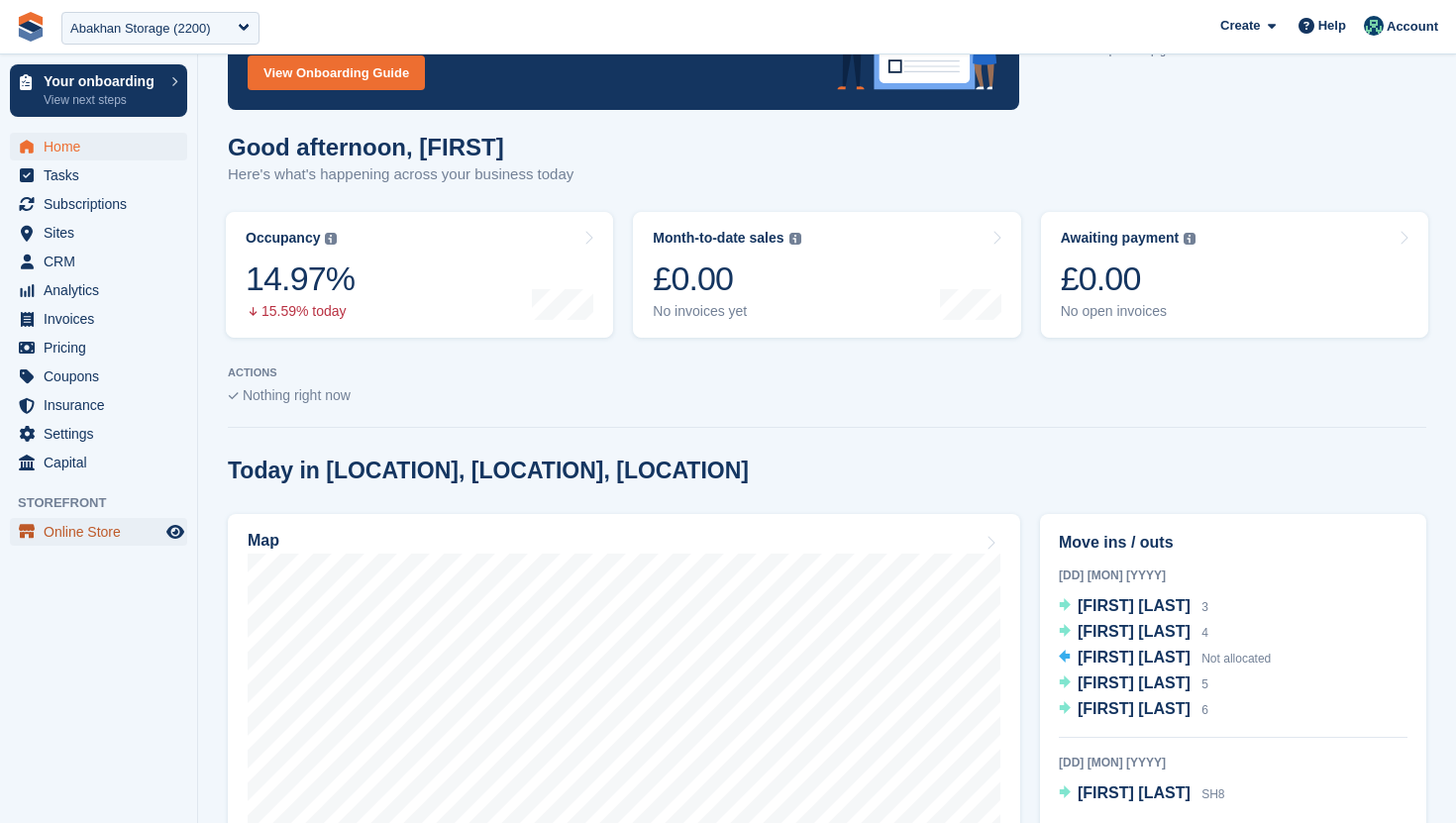 click on "Online Store" at bounding box center (103, 532) 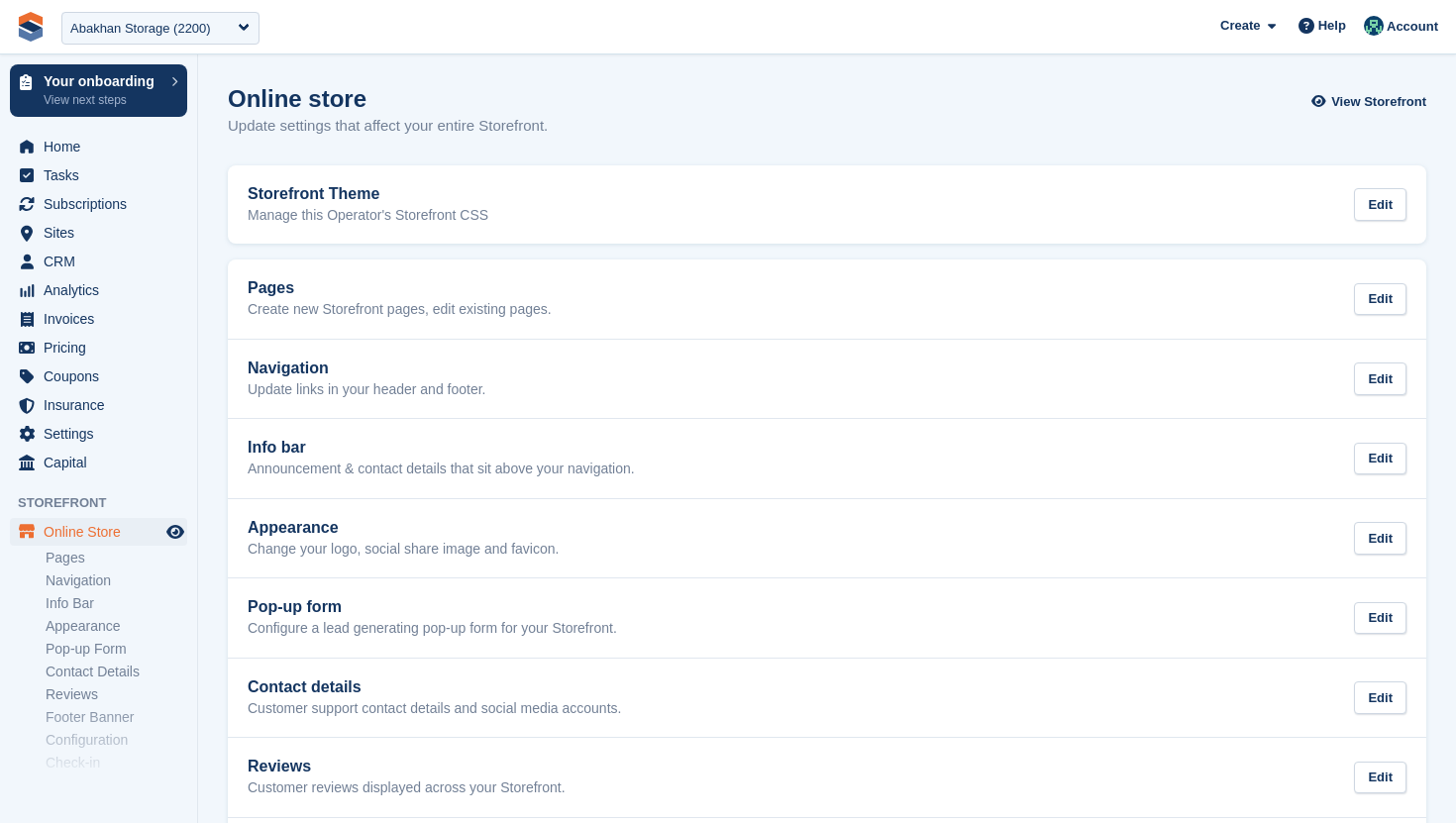 scroll, scrollTop: 0, scrollLeft: 0, axis: both 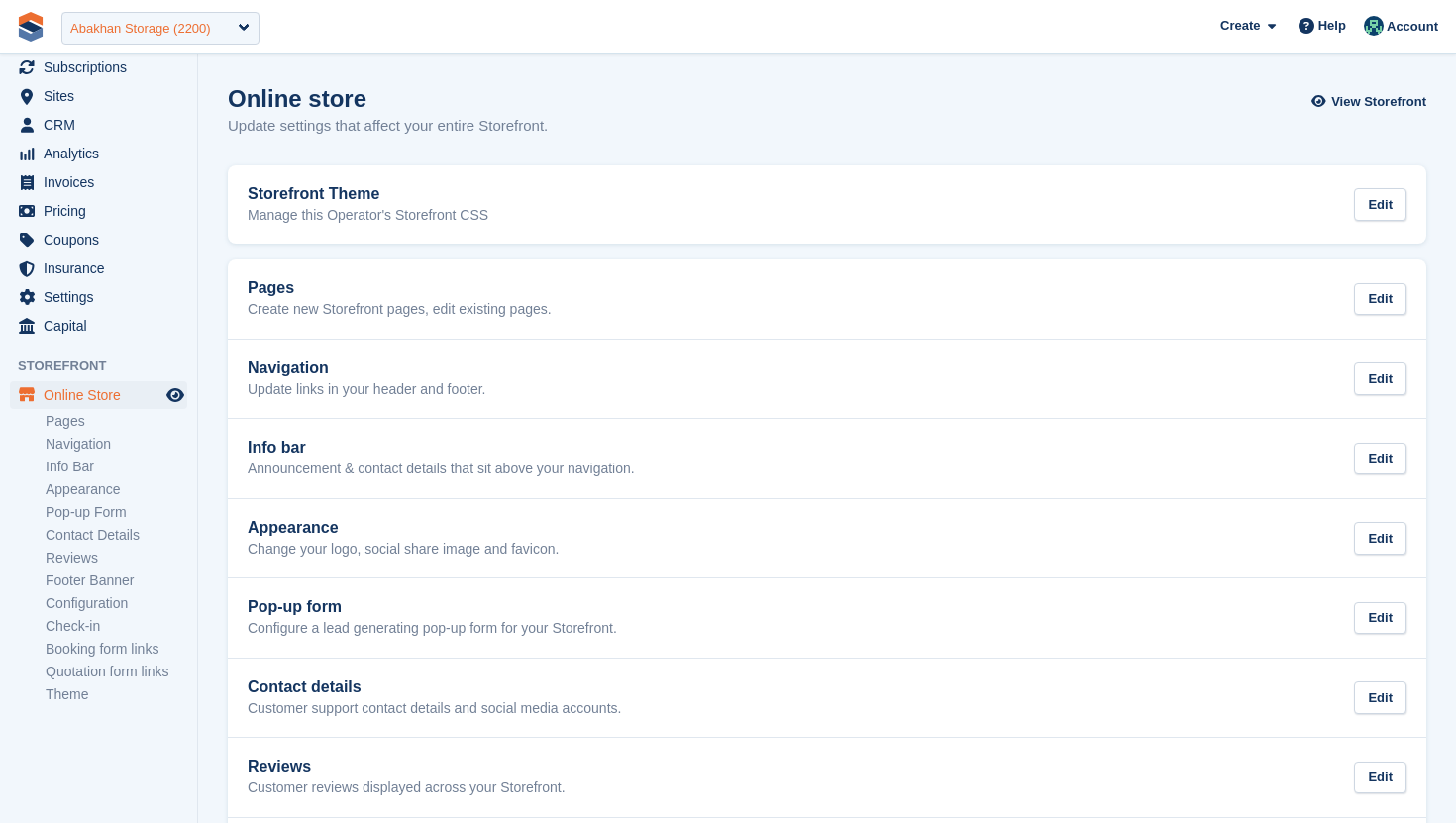 click on "Abakhan Storage (2200)" at bounding box center [141, 29] 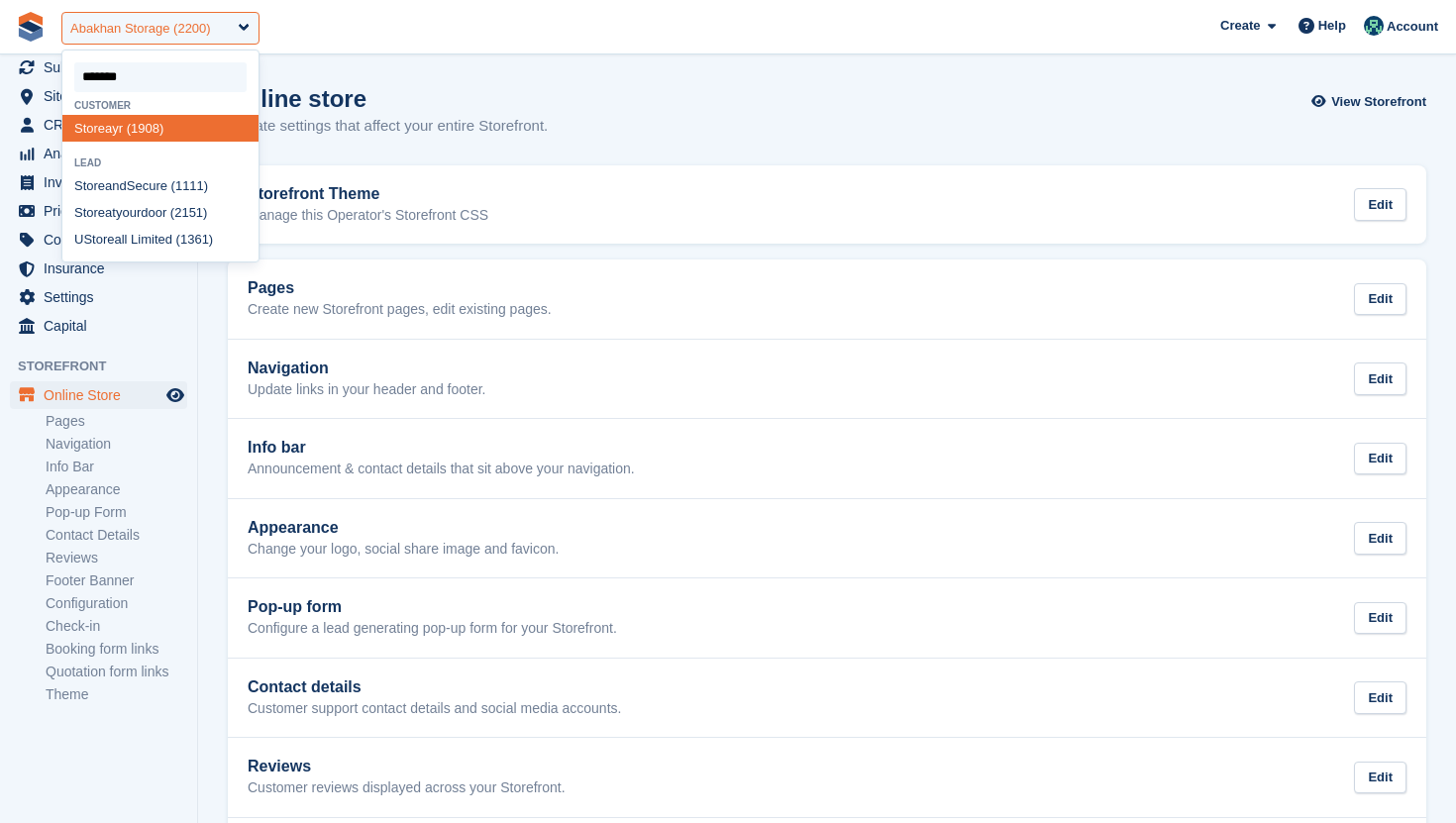 type on "********" 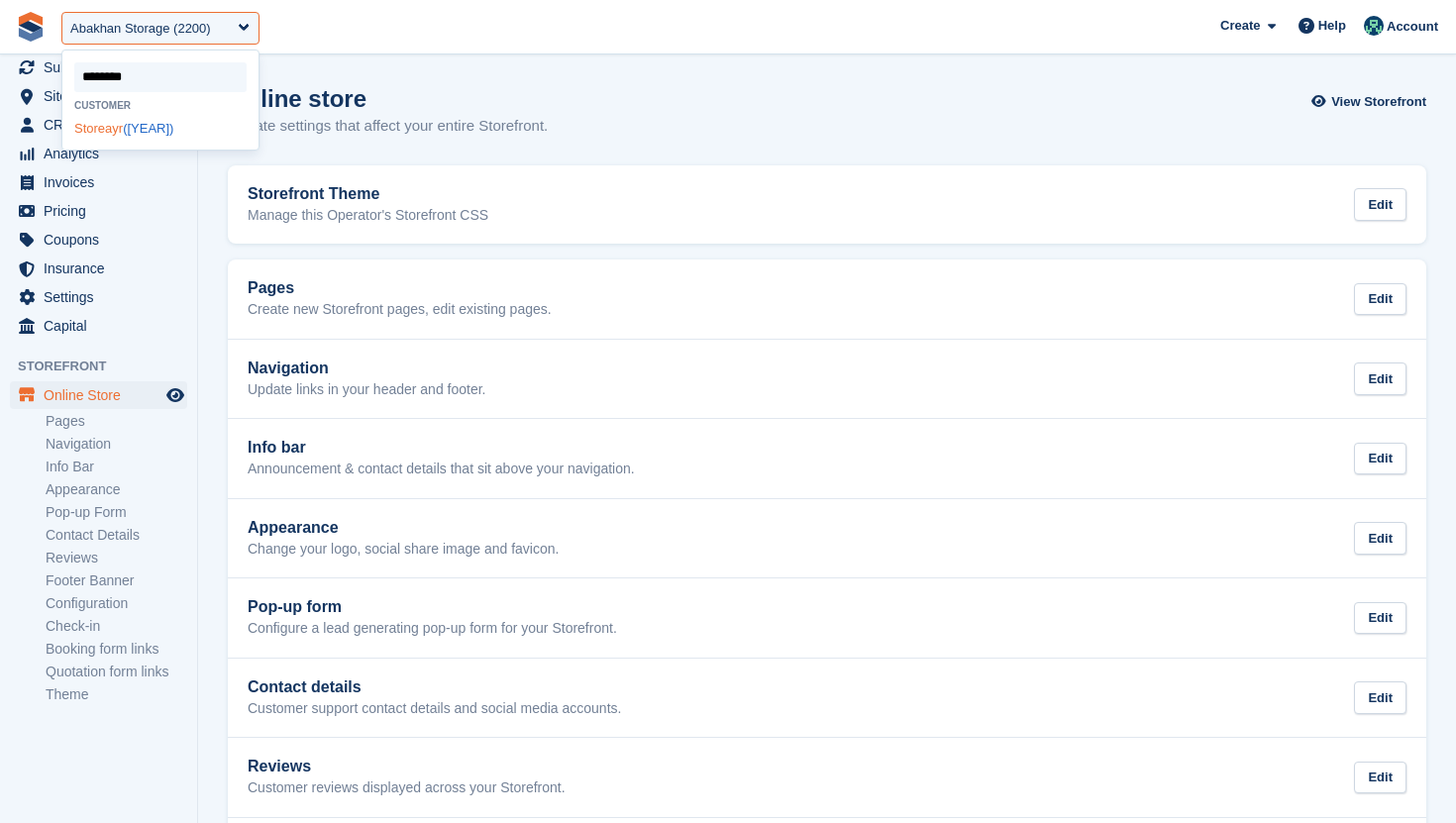 click on "Storeayr  (1908)" at bounding box center [160, 128] 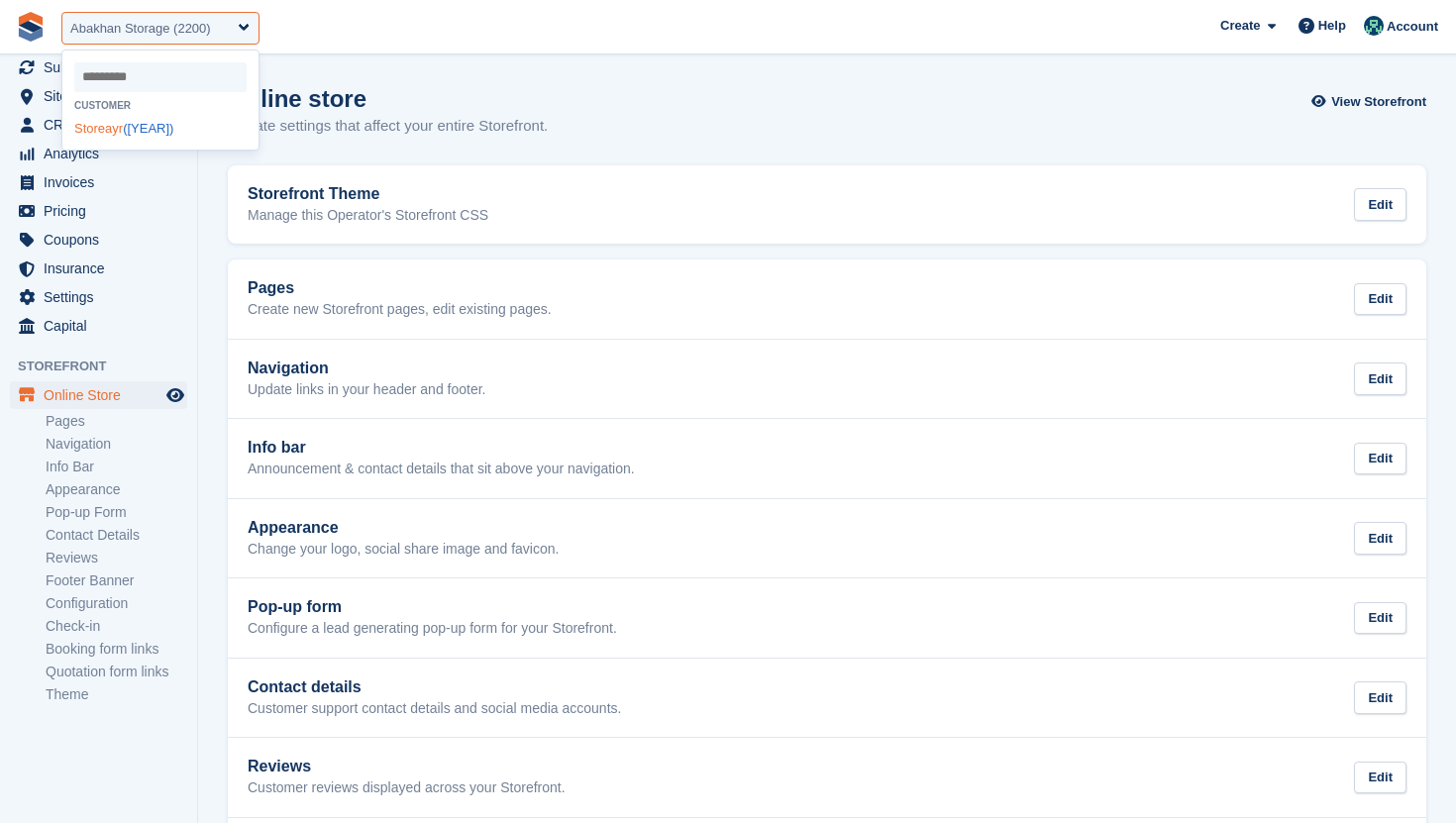 select on "****" 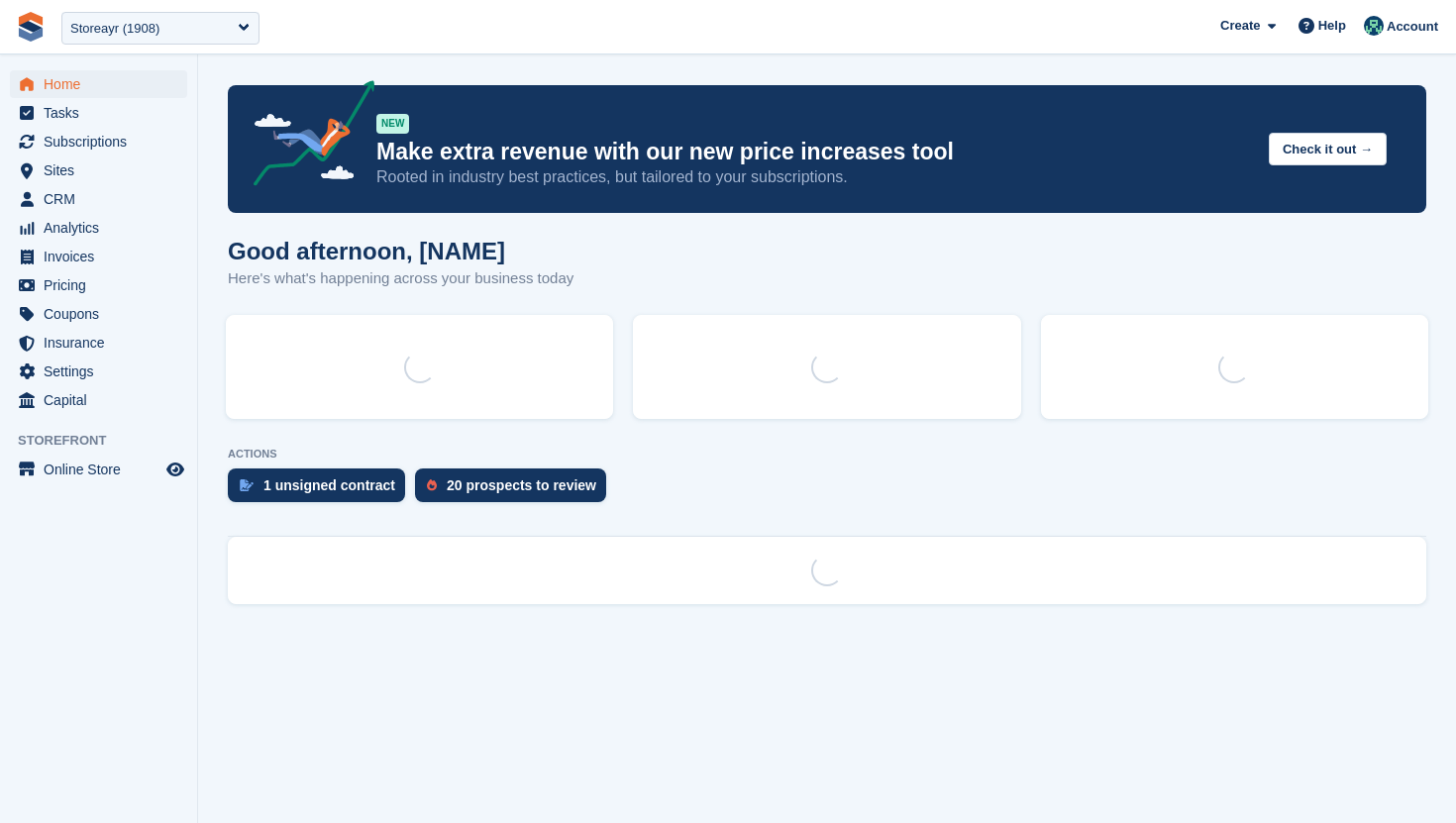 scroll, scrollTop: 0, scrollLeft: 0, axis: both 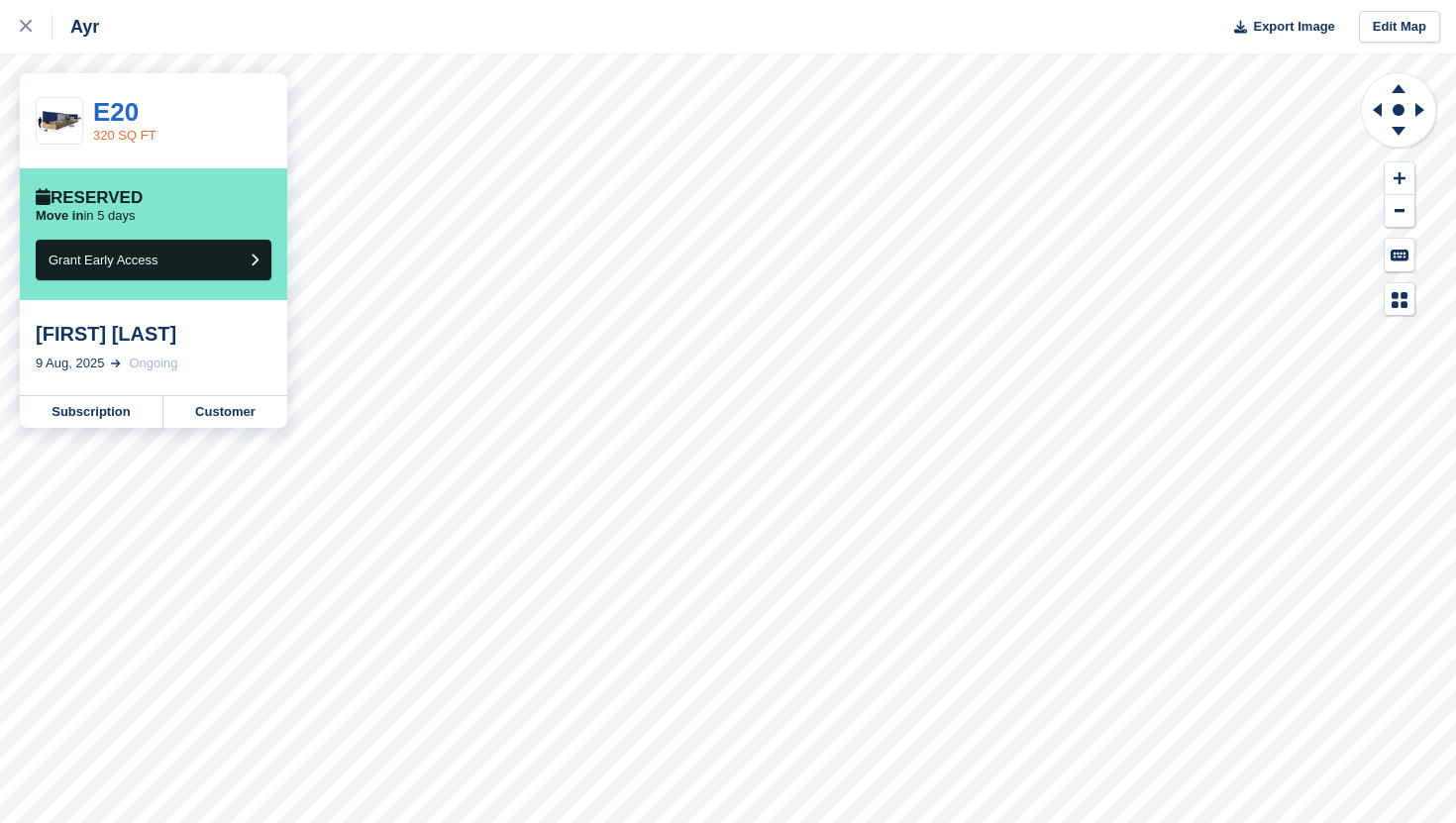 click on "320 SQ FT" at bounding box center (125, 135) 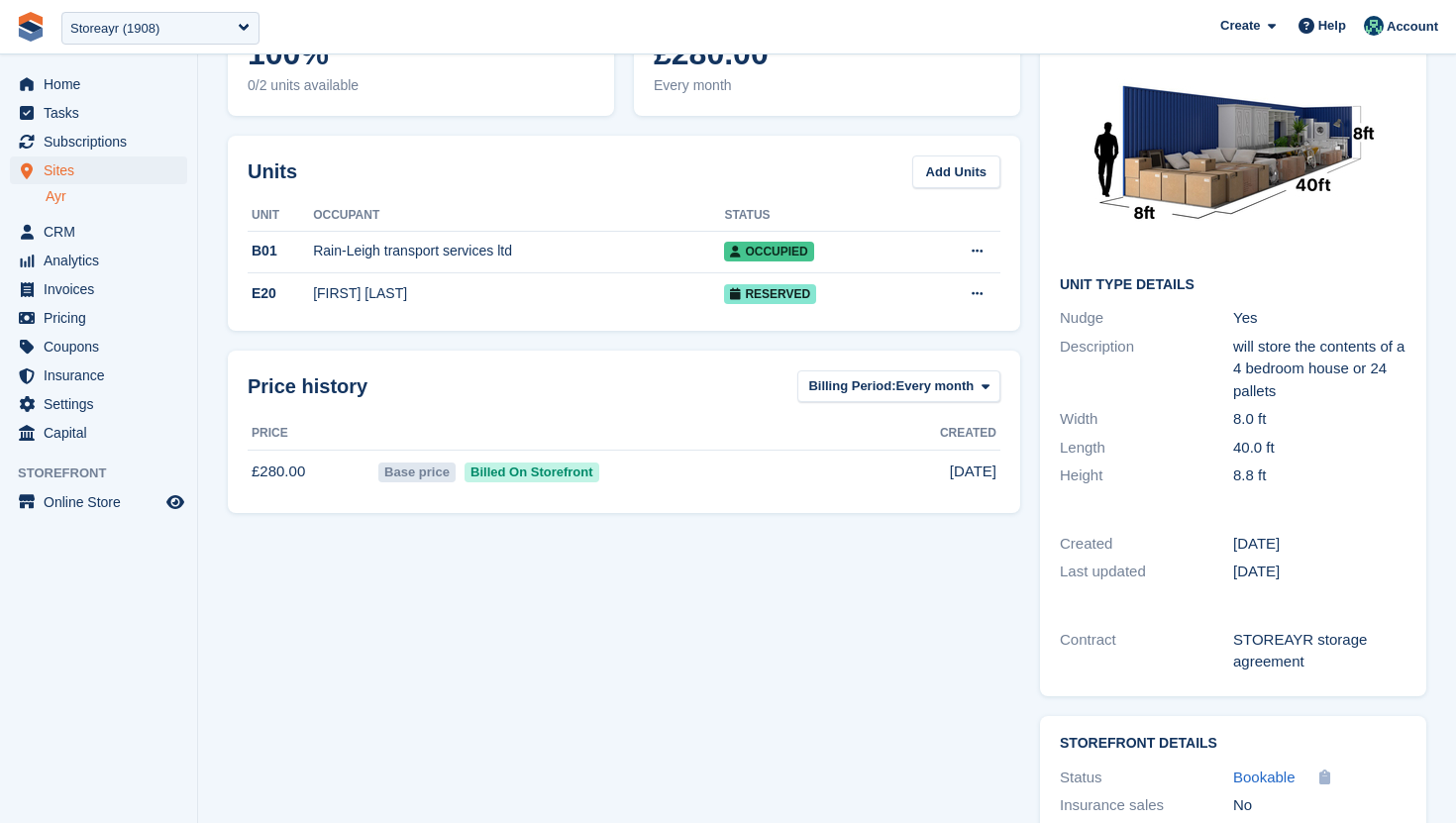 scroll, scrollTop: 0, scrollLeft: 0, axis: both 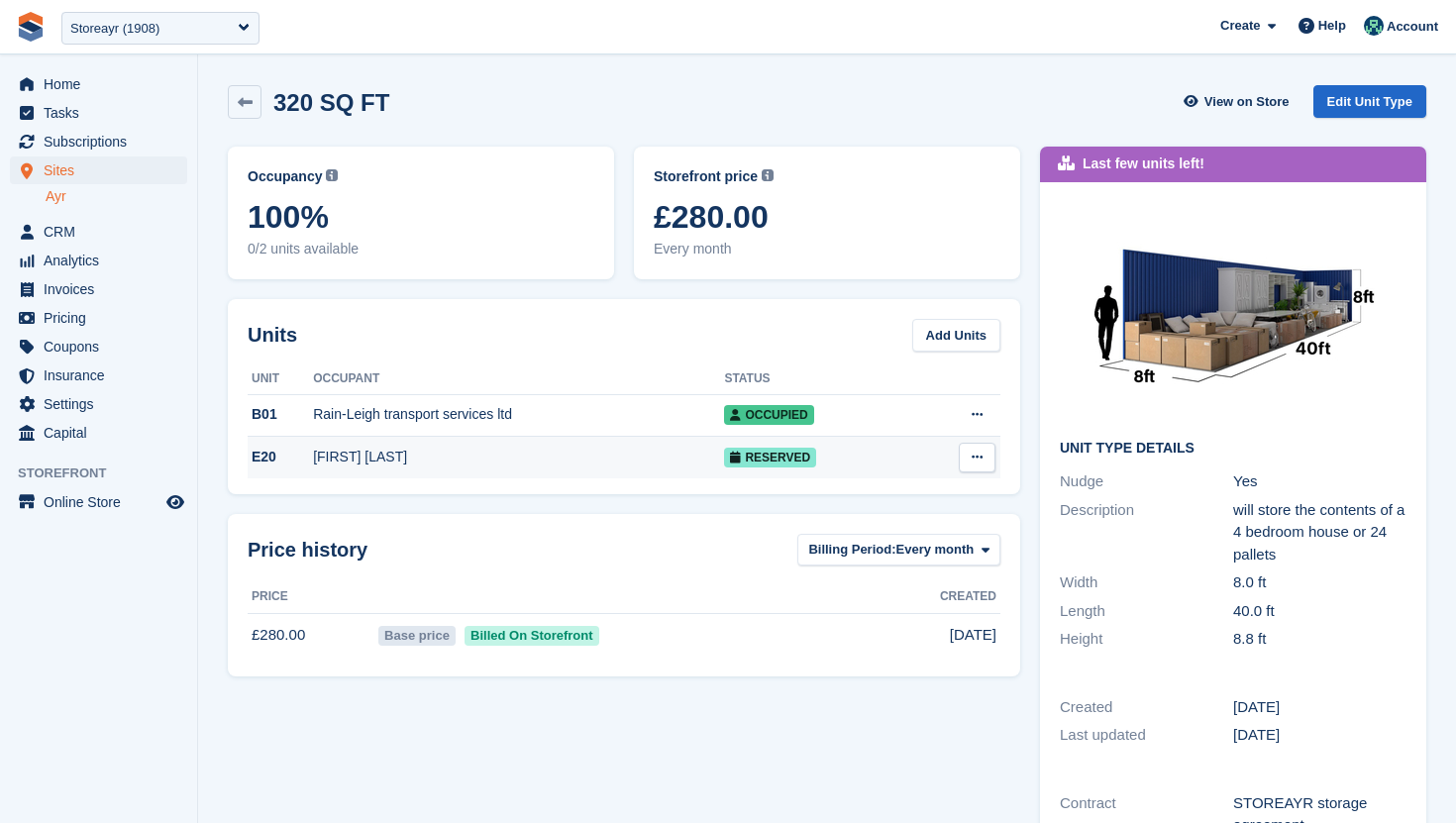 click on "[FIRST] [LAST]" at bounding box center (518, 458) 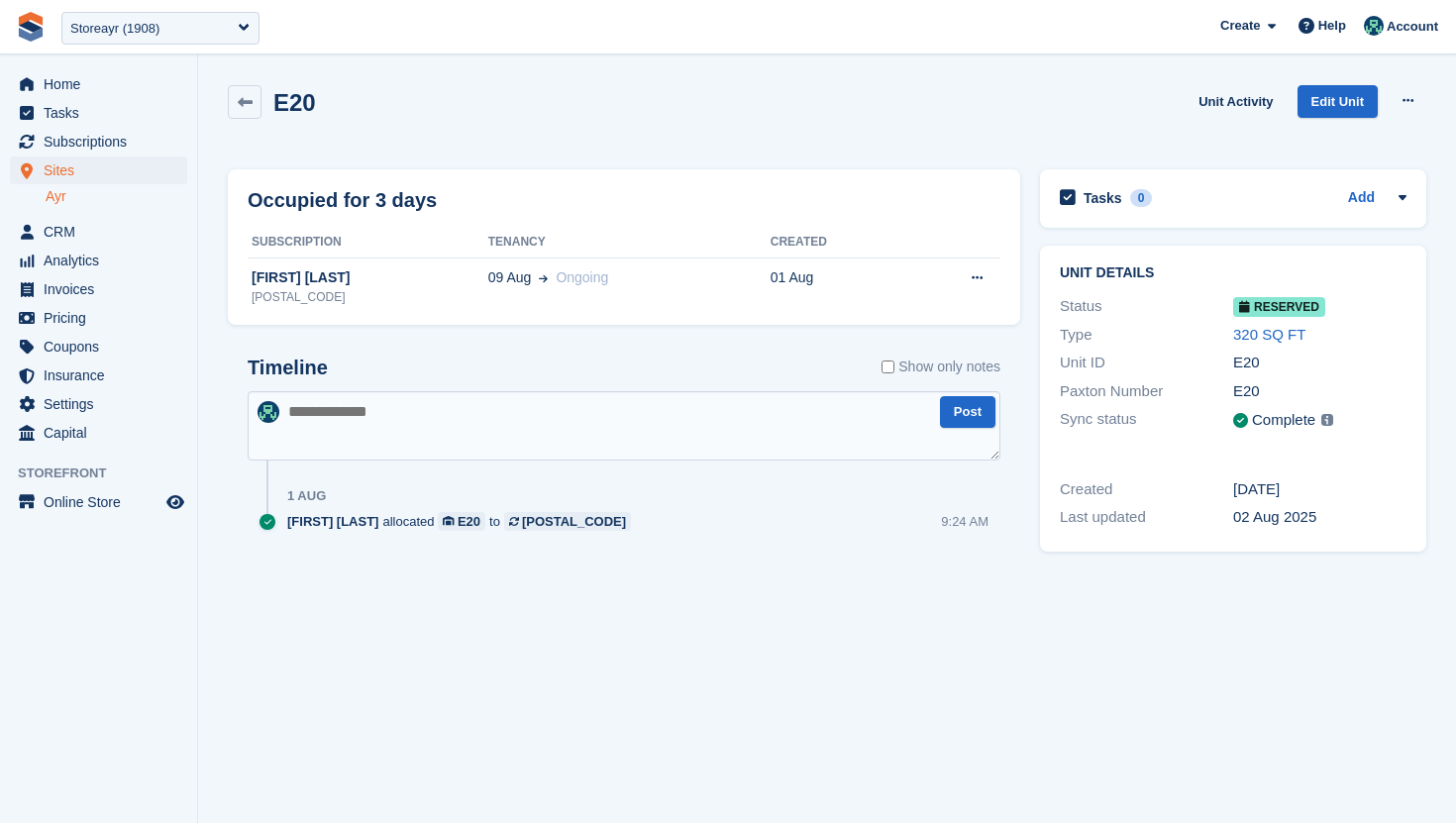 scroll, scrollTop: 0, scrollLeft: 0, axis: both 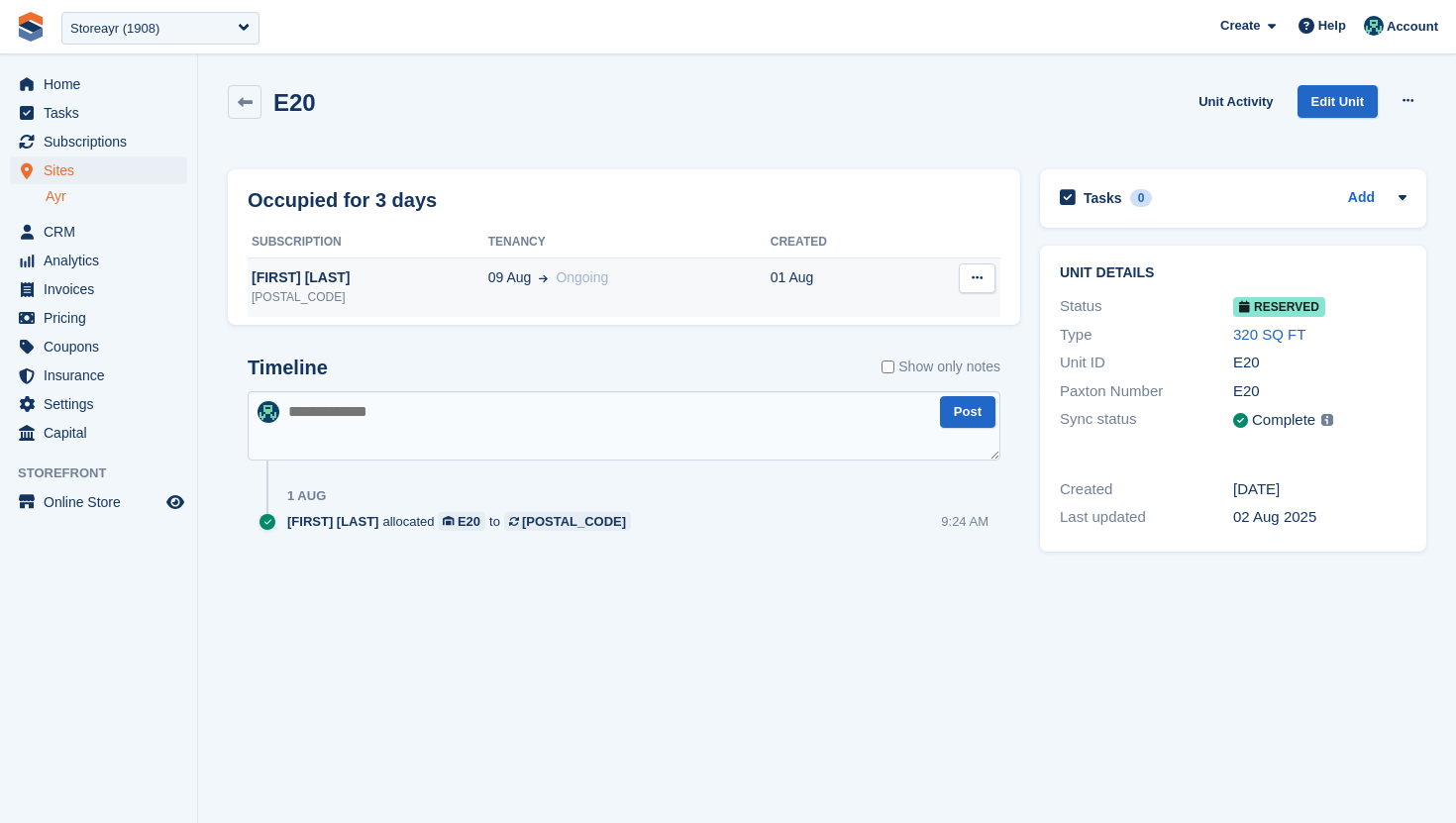 click on "[FIRST] [LAST]" at bounding box center (367, 277) 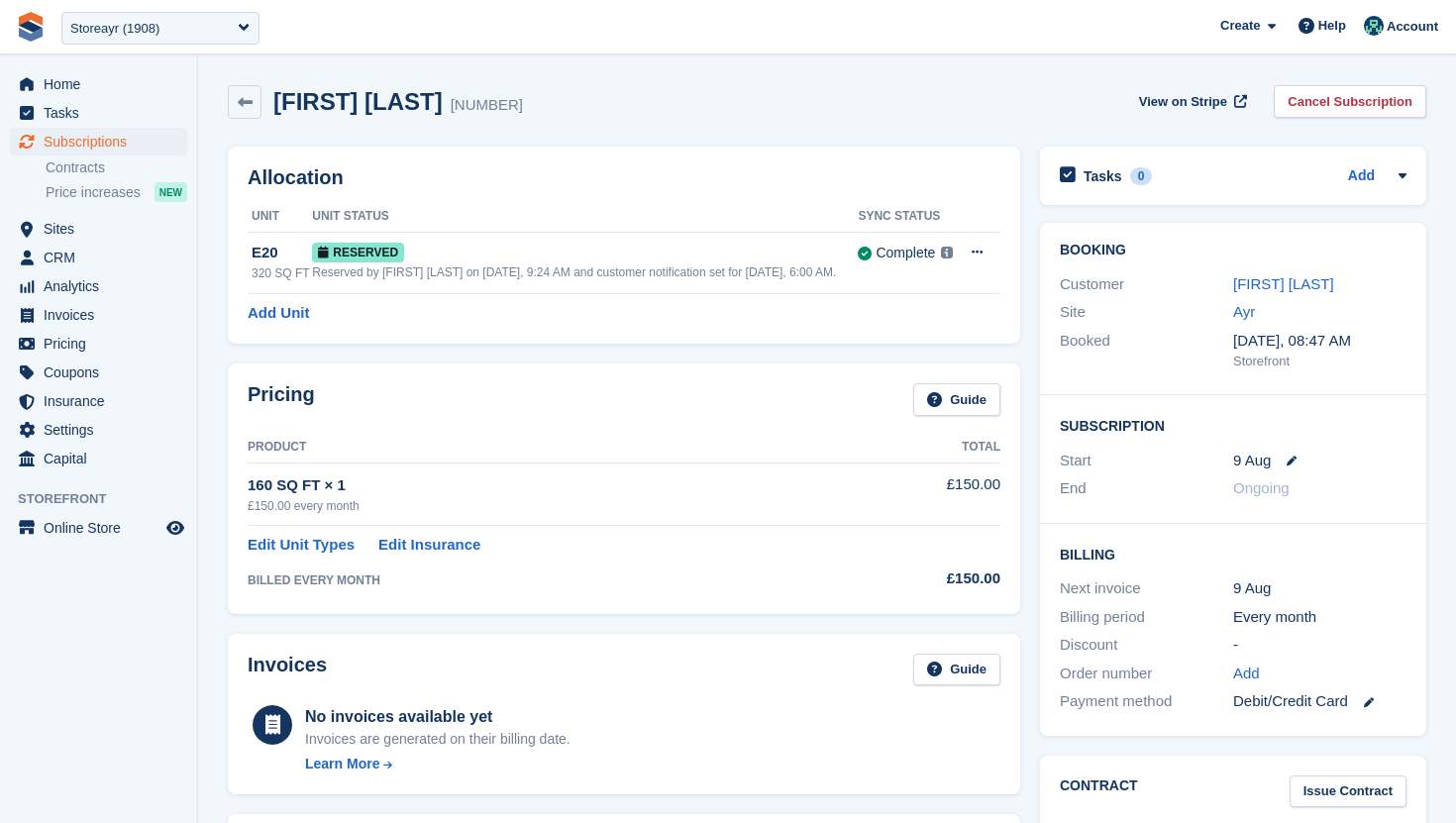 scroll, scrollTop: 0, scrollLeft: 0, axis: both 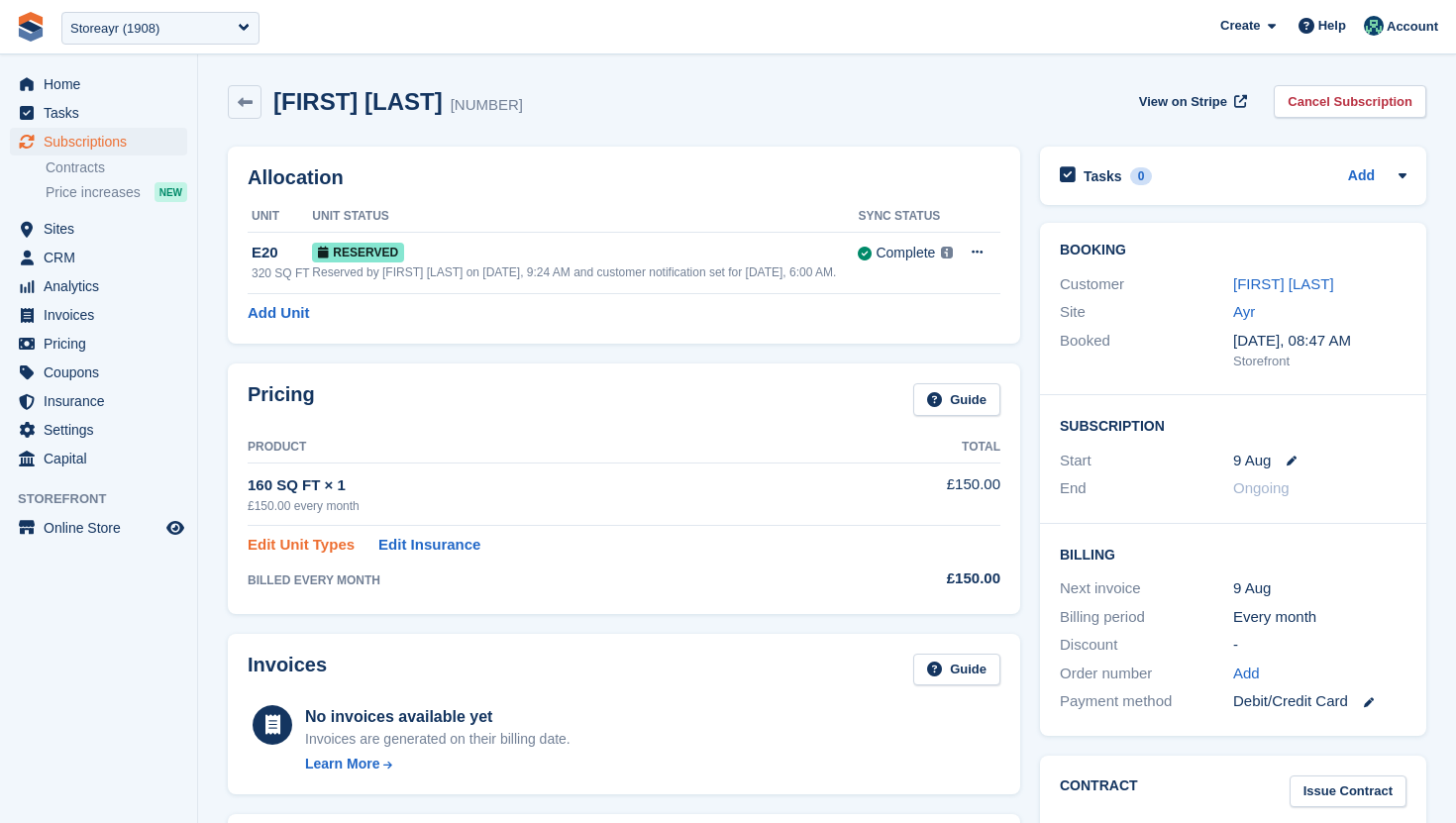 click on "Edit Unit Types" at bounding box center (301, 545) 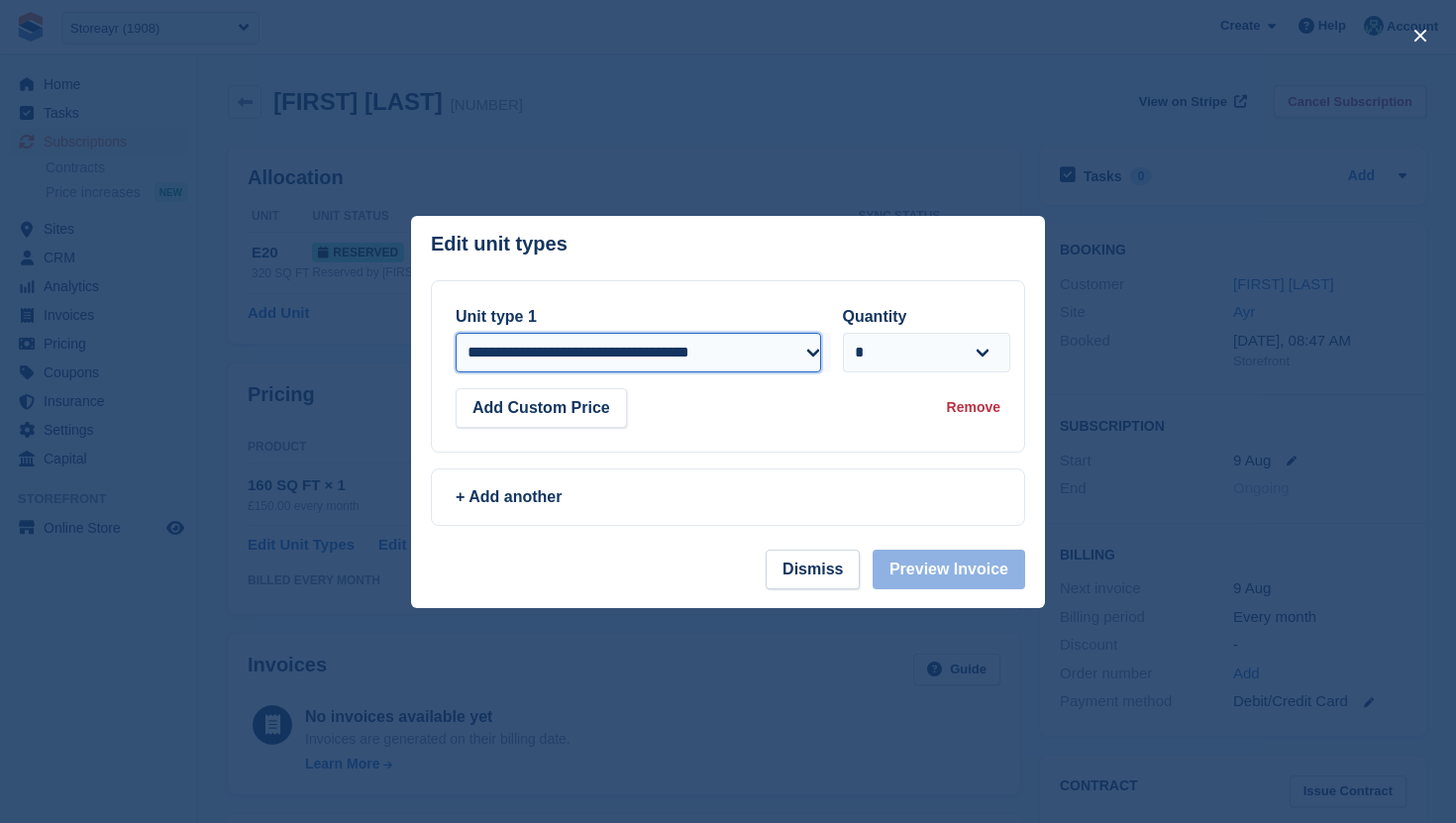 click on "**********" at bounding box center [638, 353] 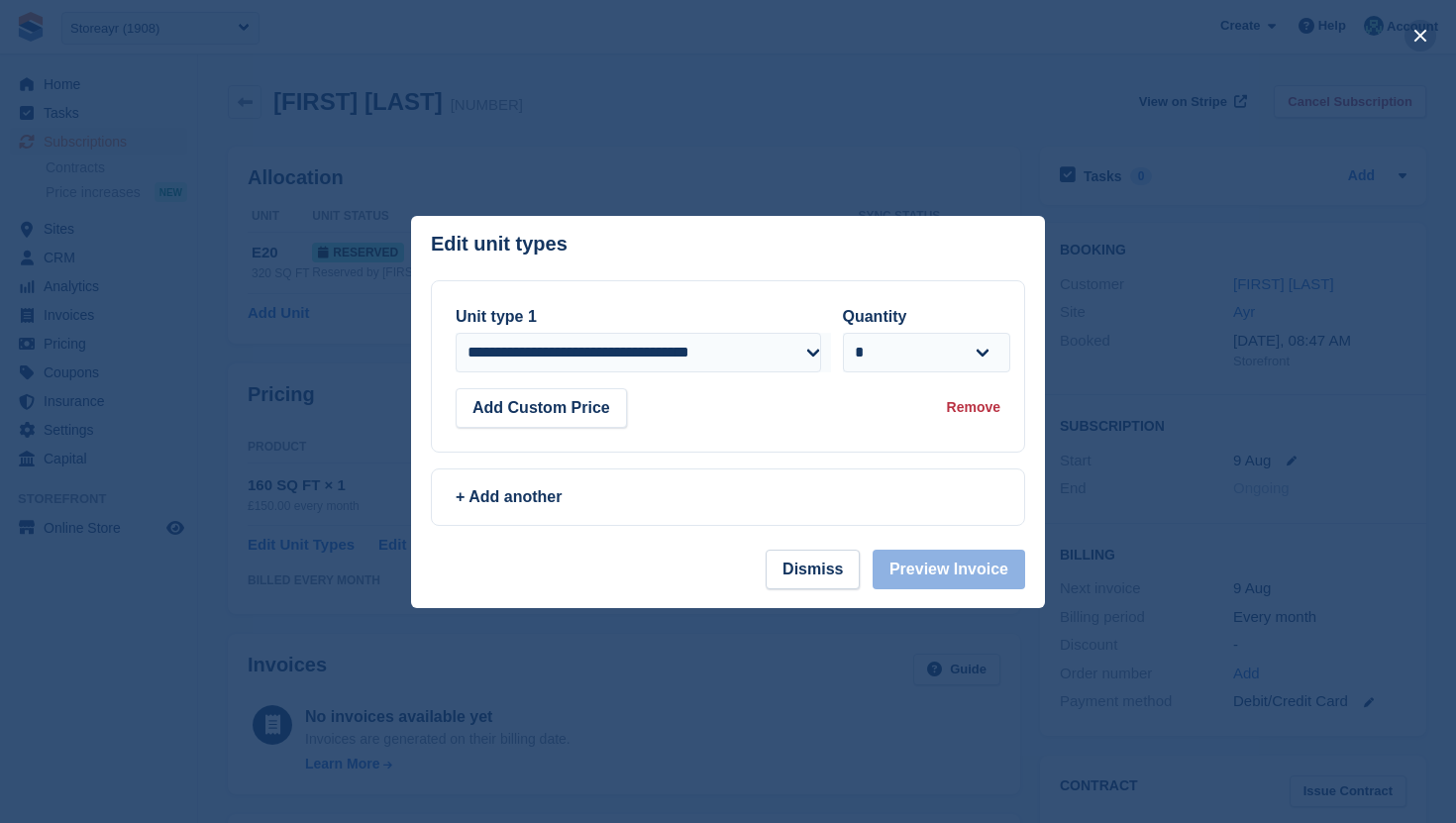 click at bounding box center (1420, 36) 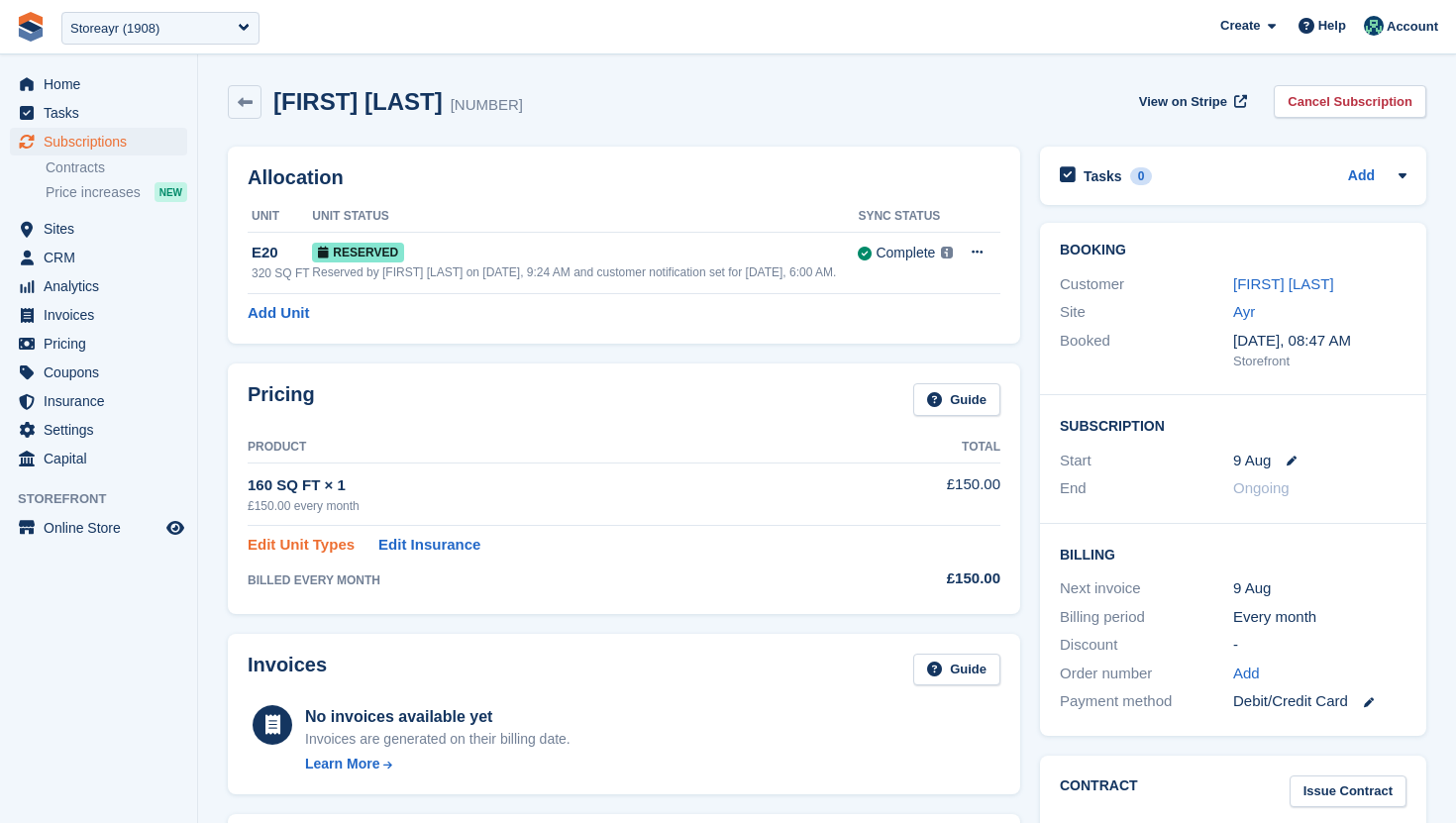 click on "Edit Unit Types" at bounding box center (301, 545) 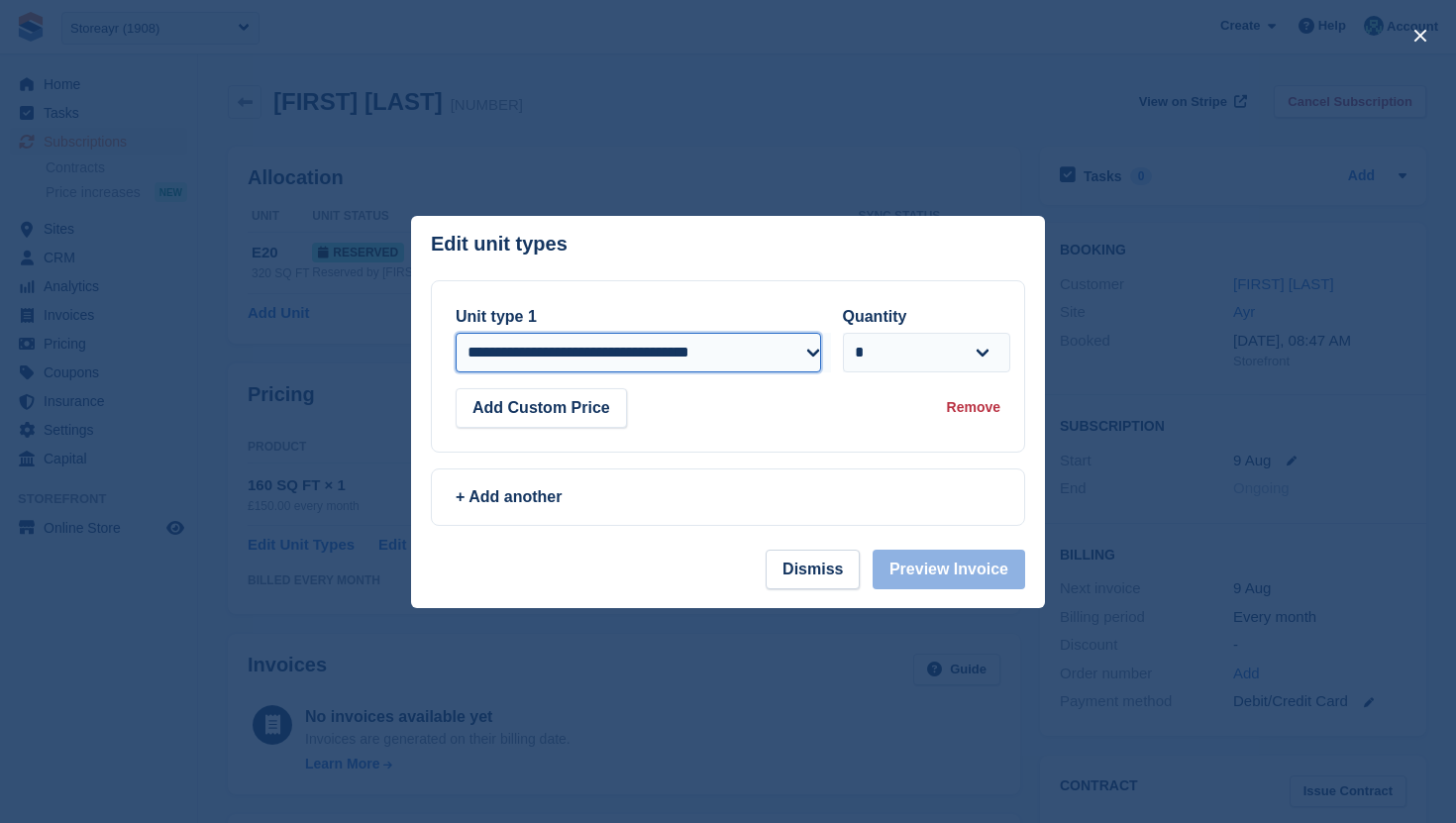 click on "**********" at bounding box center [638, 353] 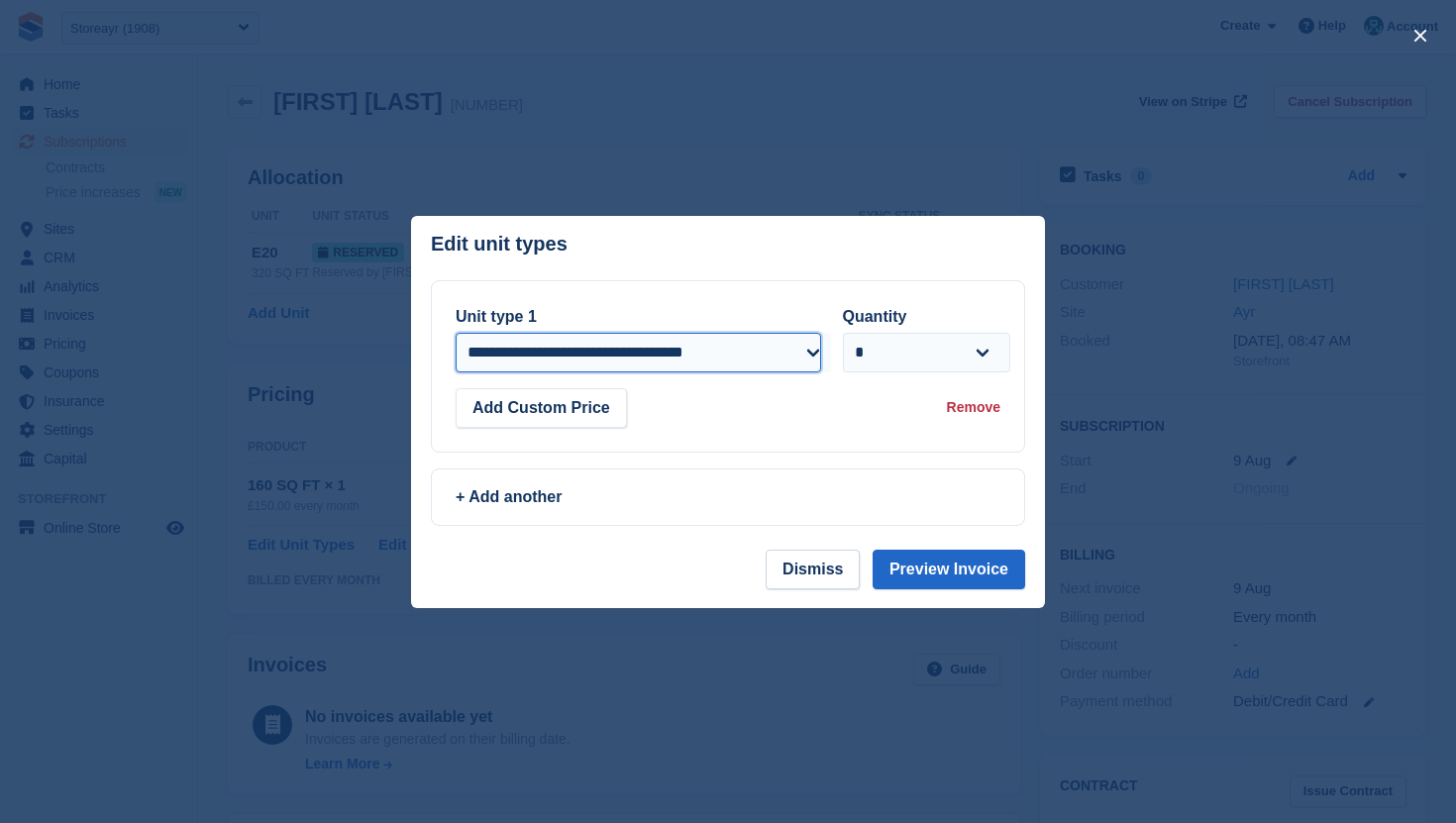click on "**********" at bounding box center [638, 353] 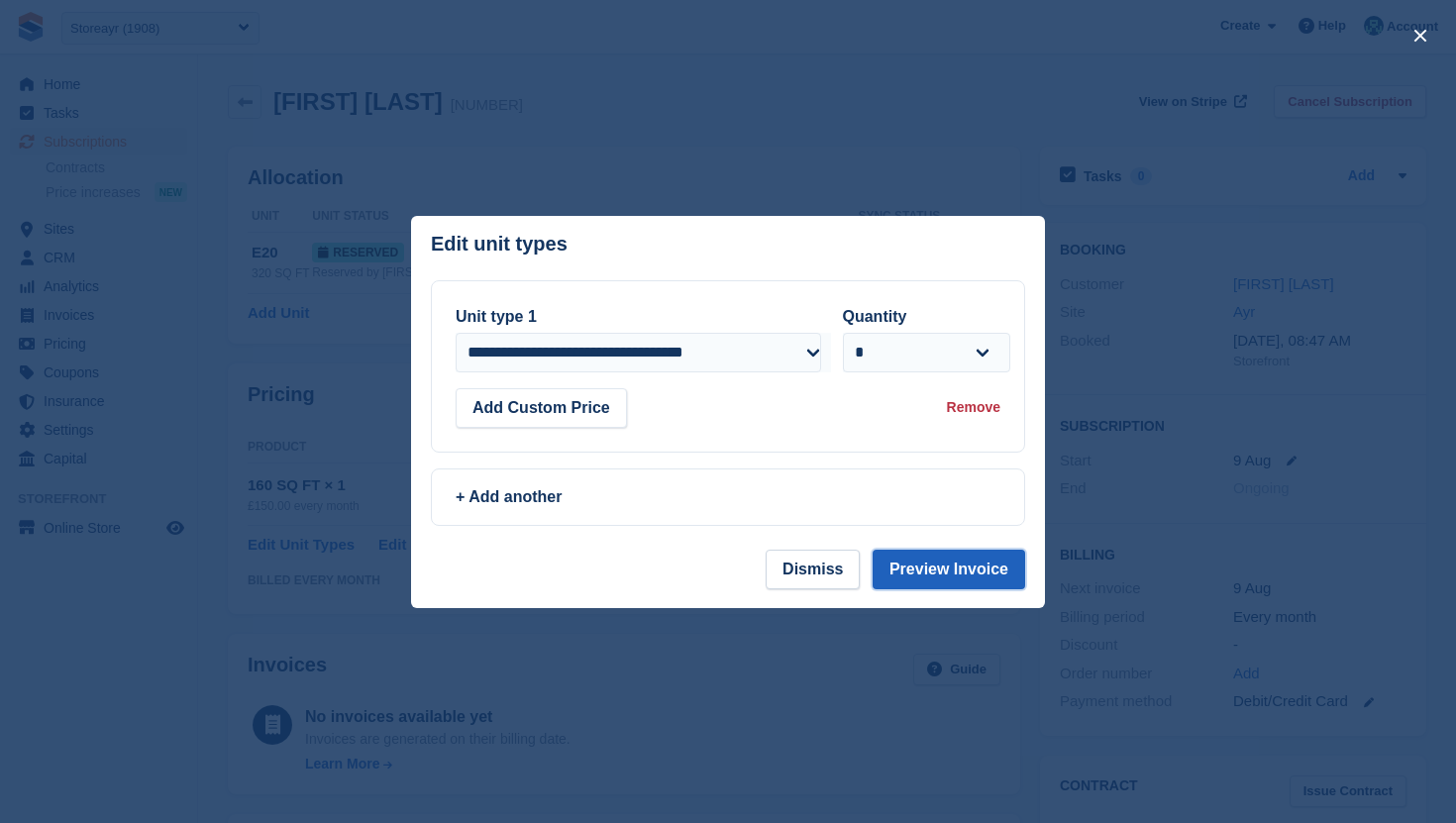 click on "Preview Invoice" at bounding box center [949, 569] 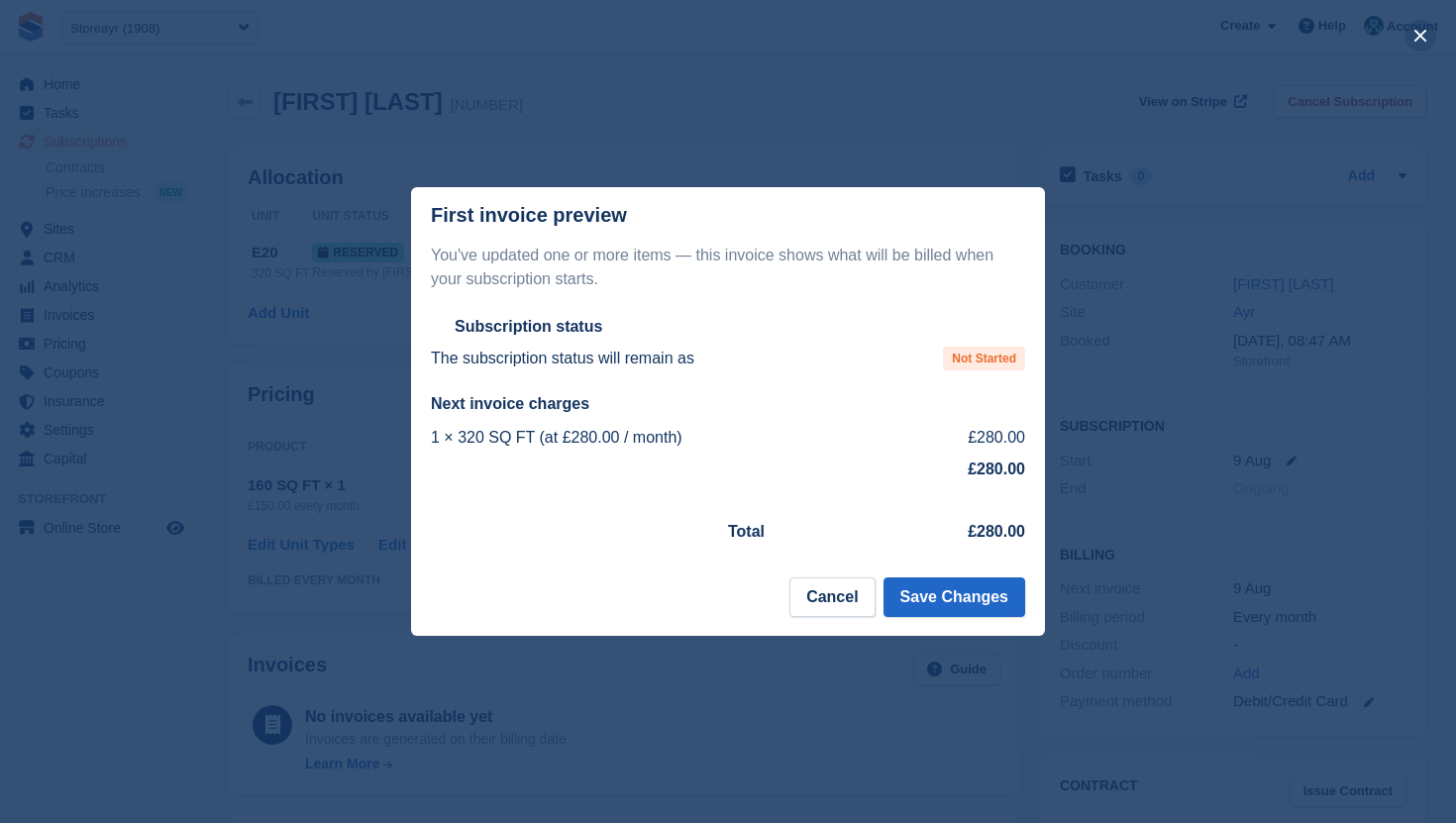 click at bounding box center (1420, 36) 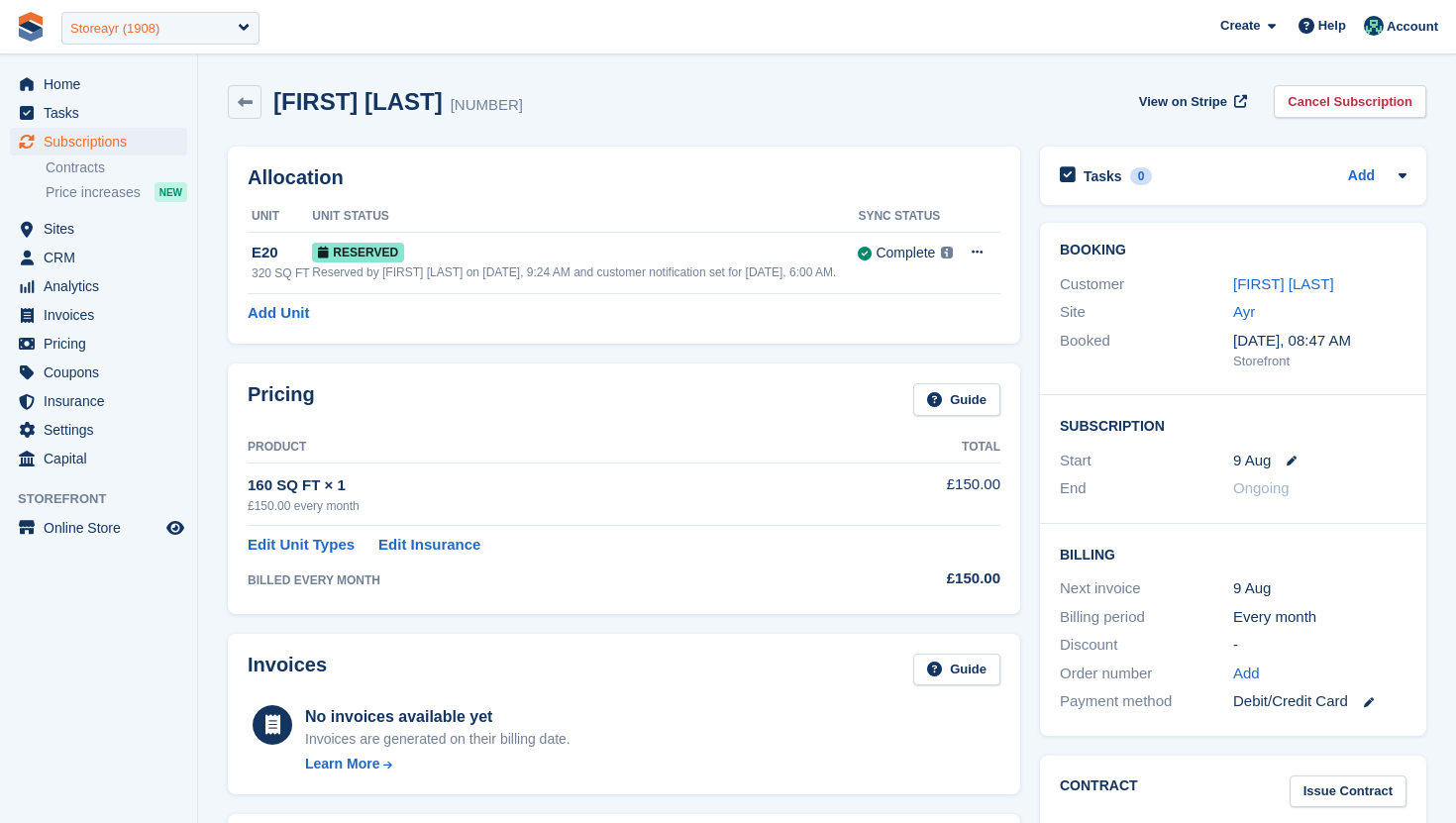 click on "Storeayr (1908)" at bounding box center (160, 28) 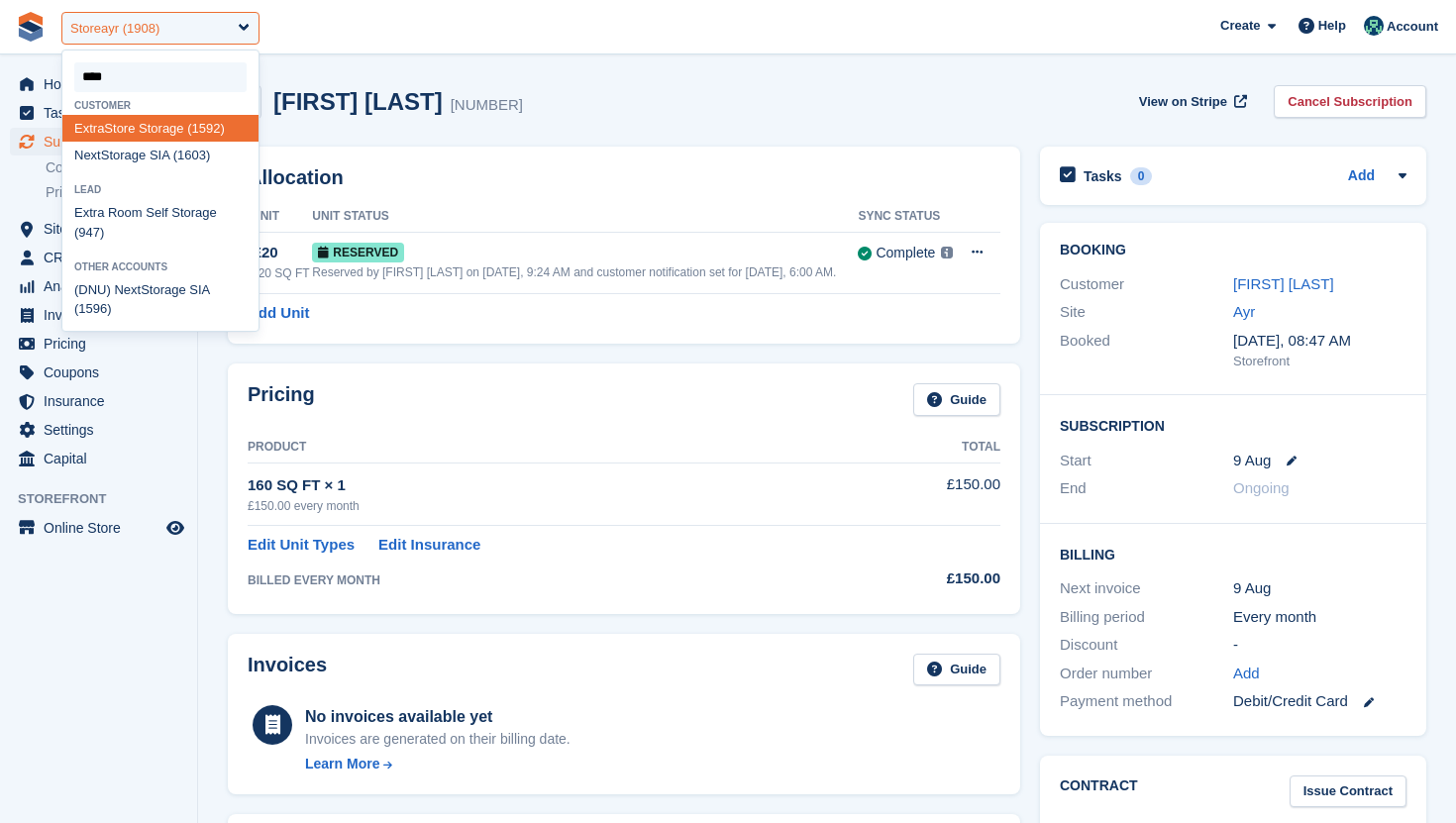 type on "*****" 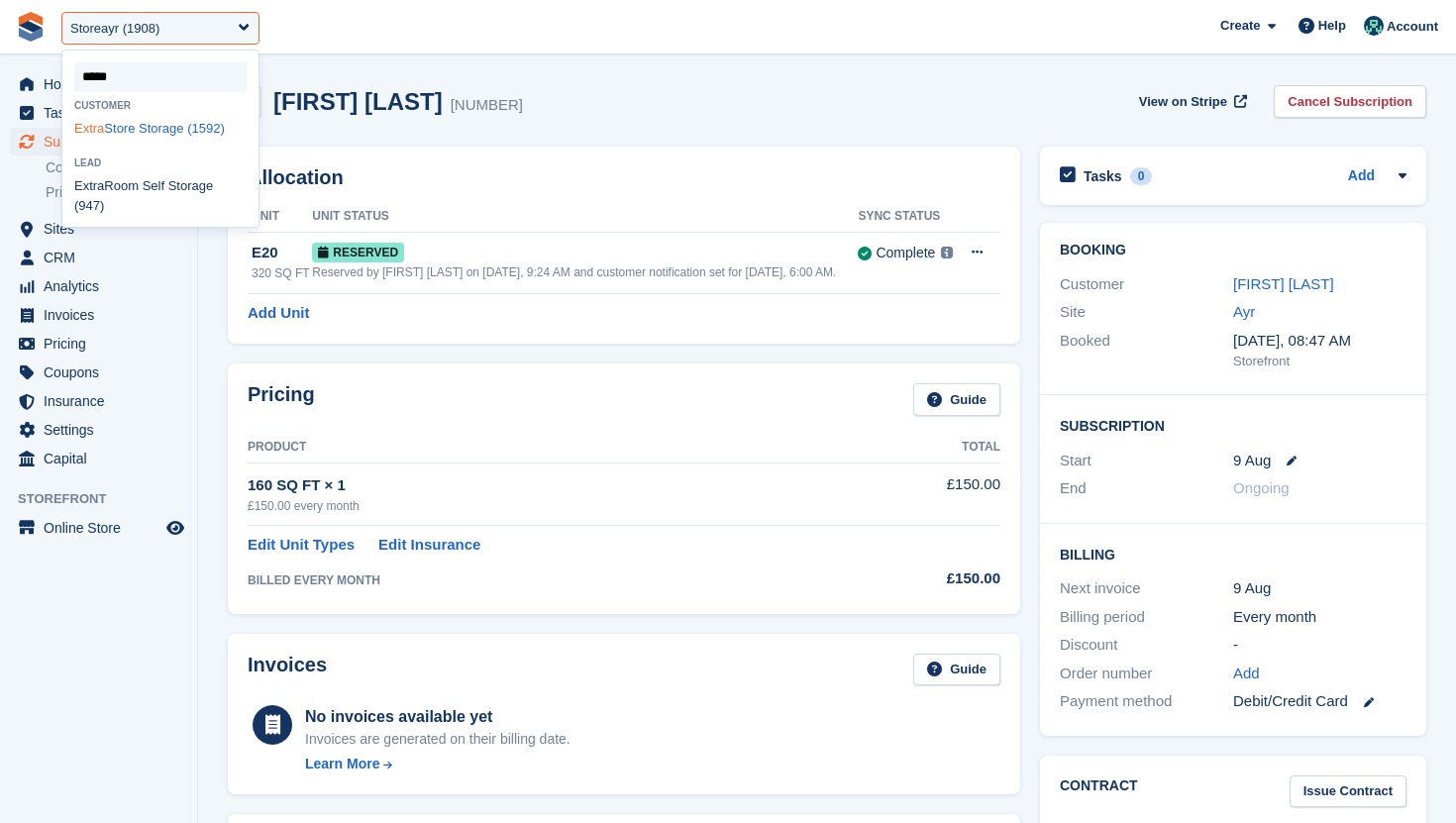 click on "Extra Store Storage (1592)" at bounding box center [160, 128] 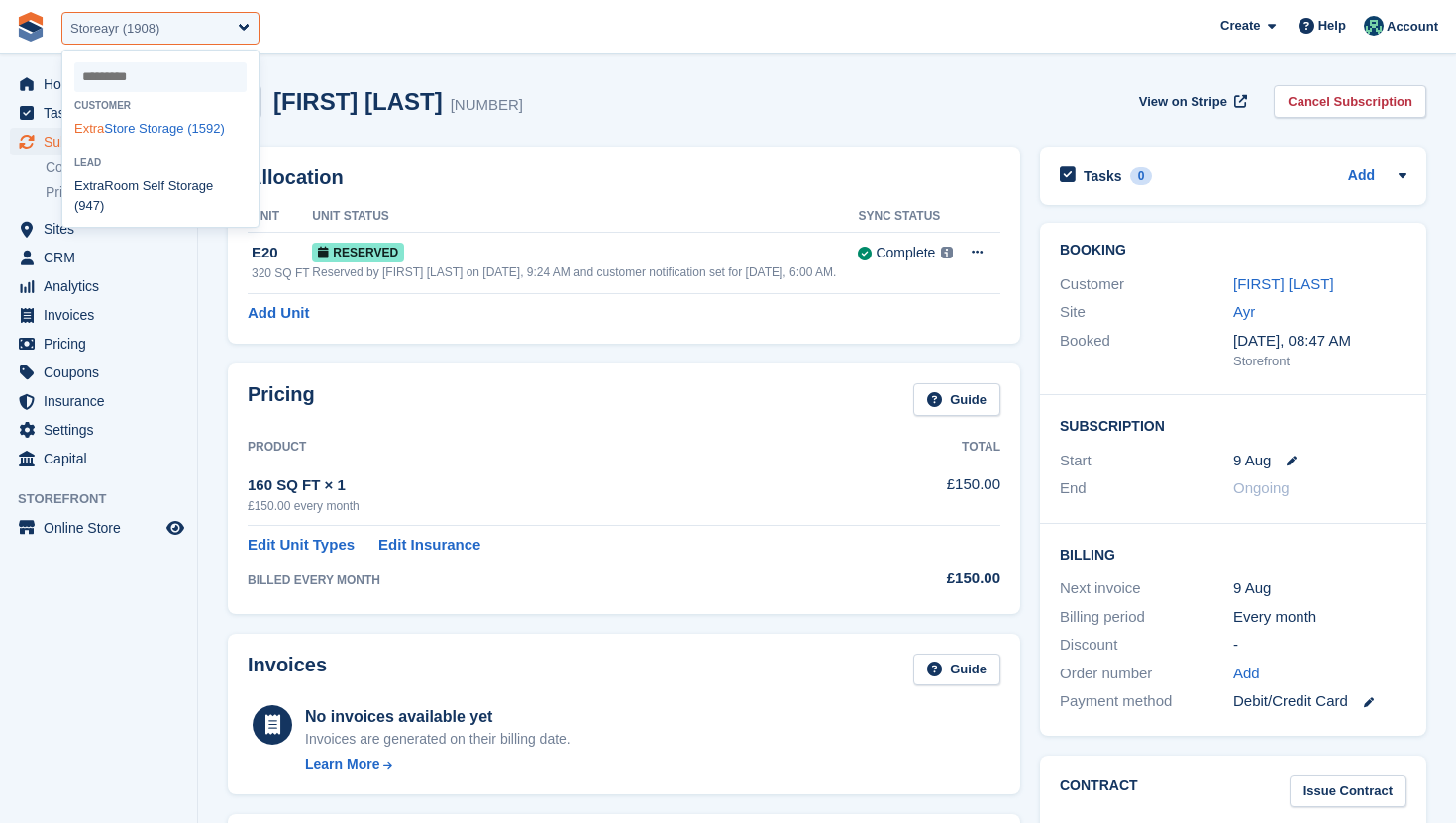 select on "****" 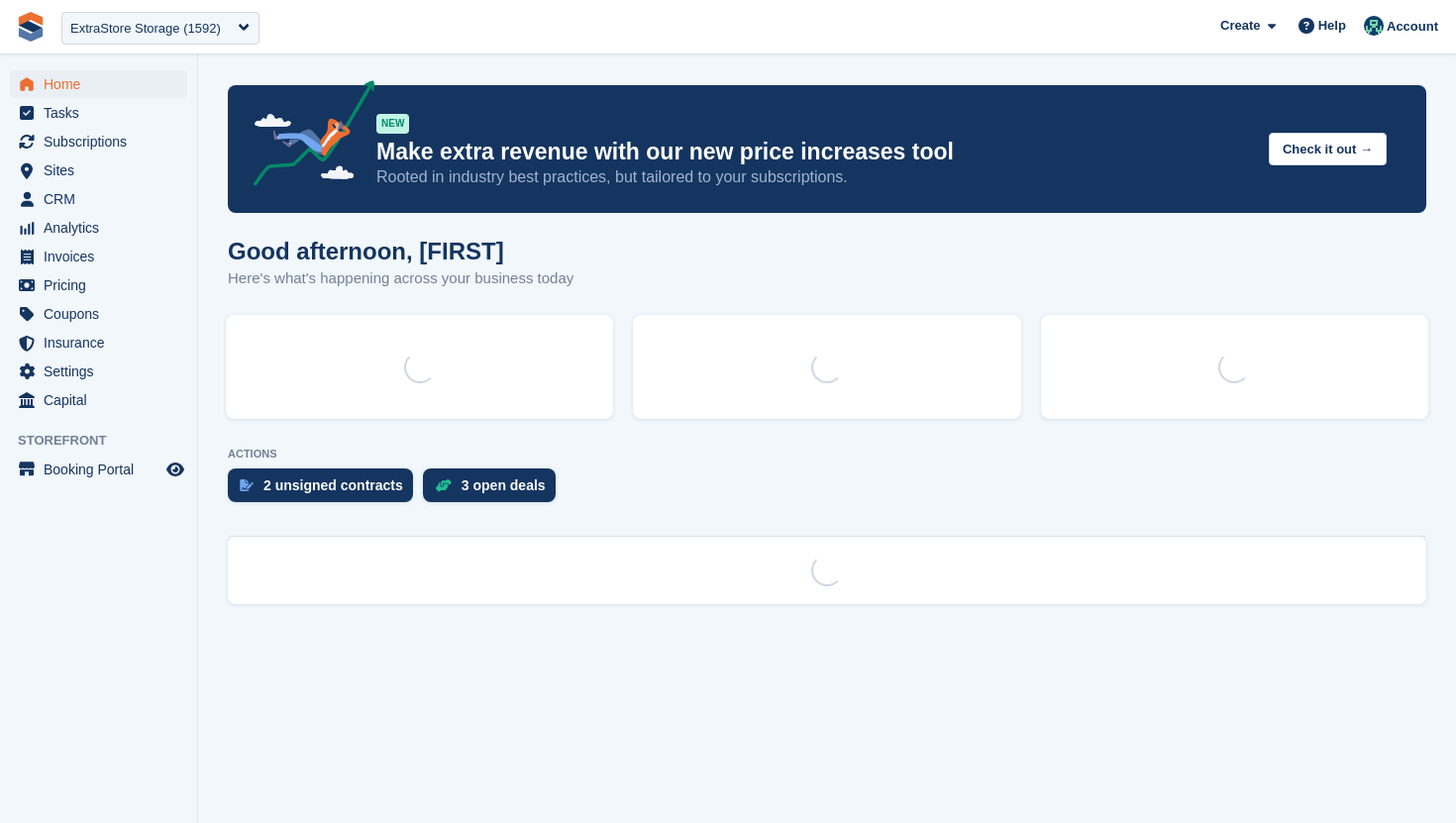 scroll, scrollTop: 0, scrollLeft: 0, axis: both 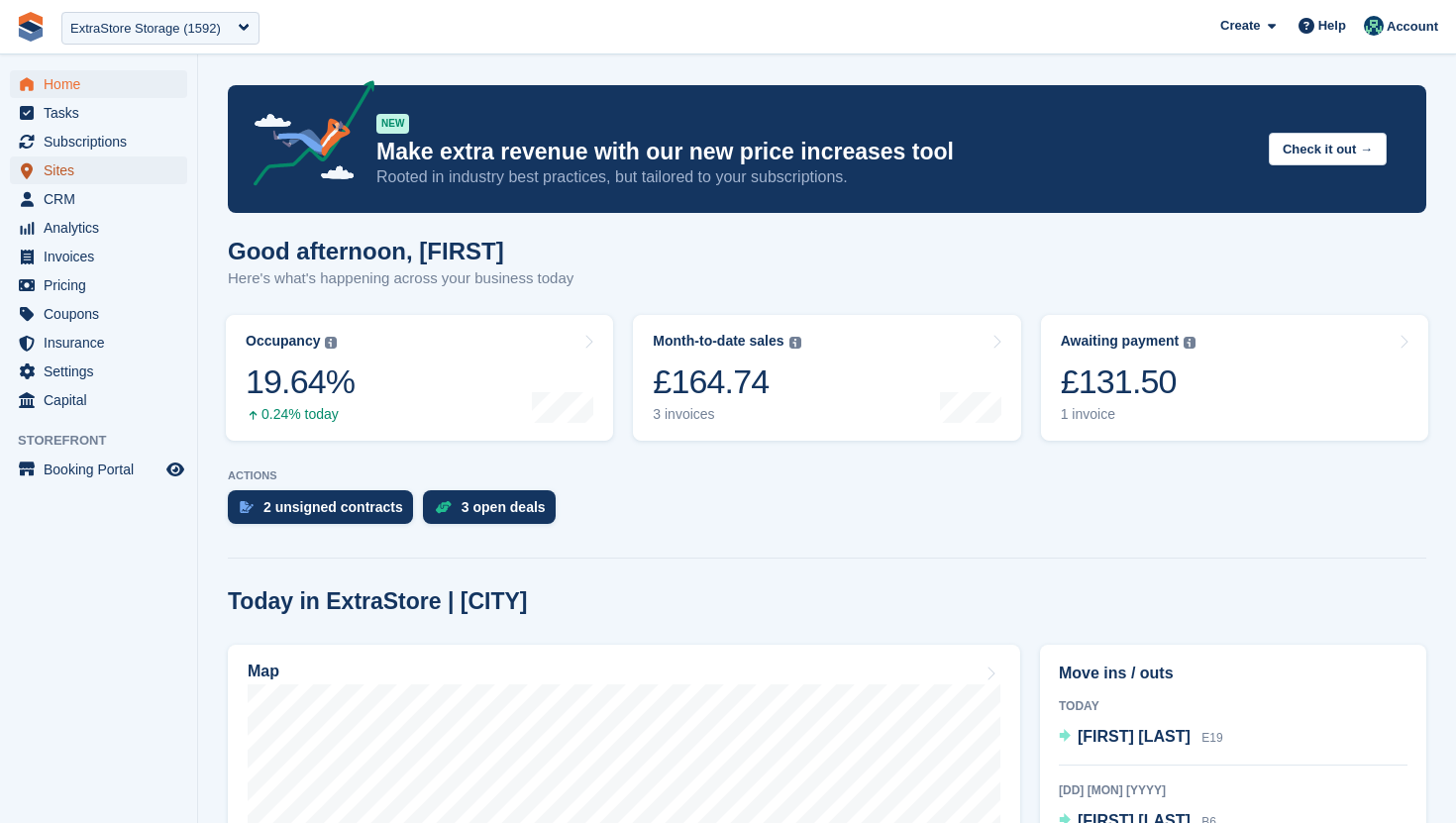 click on "Sites" at bounding box center [103, 170] 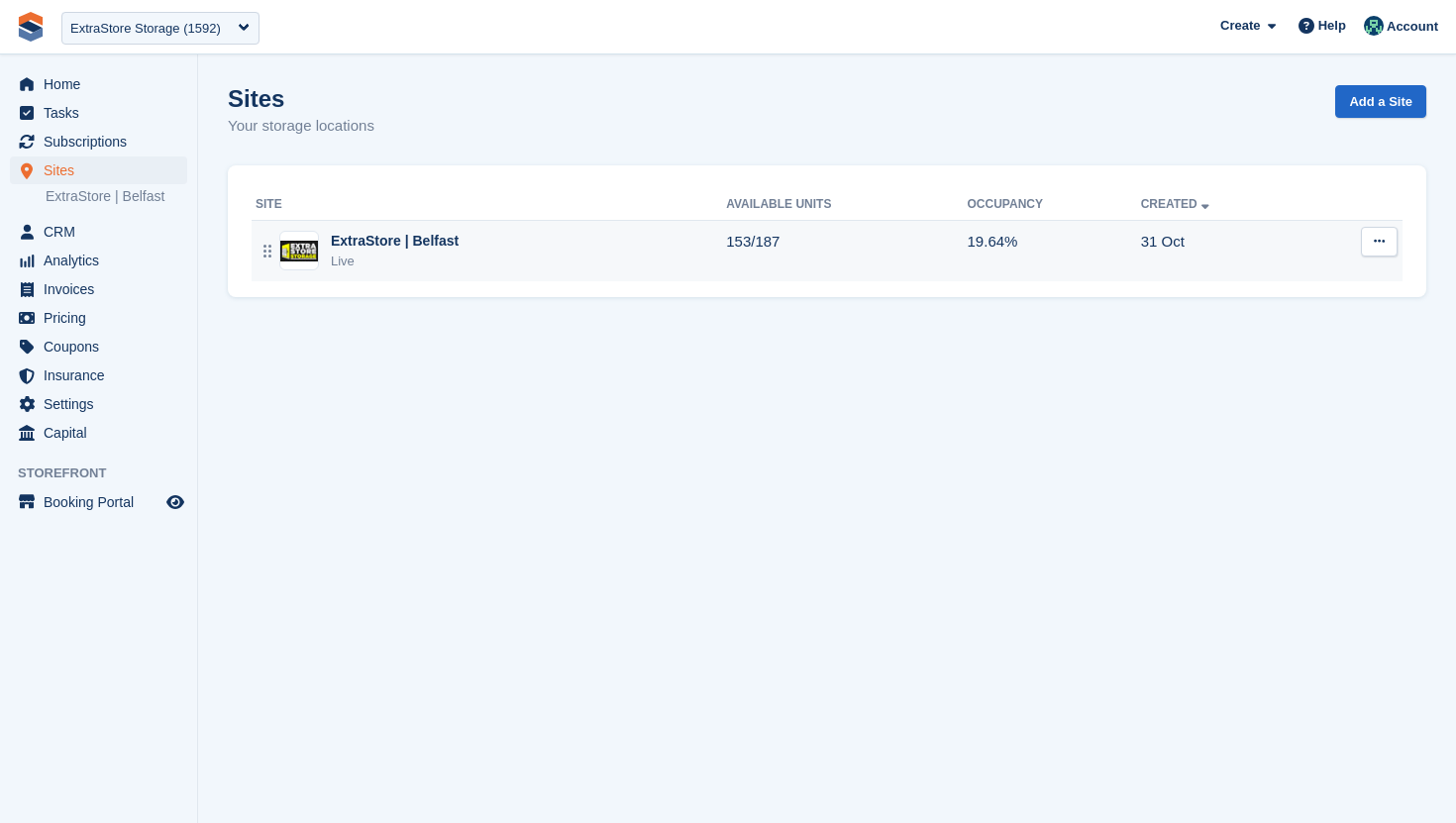 scroll, scrollTop: 0, scrollLeft: 0, axis: both 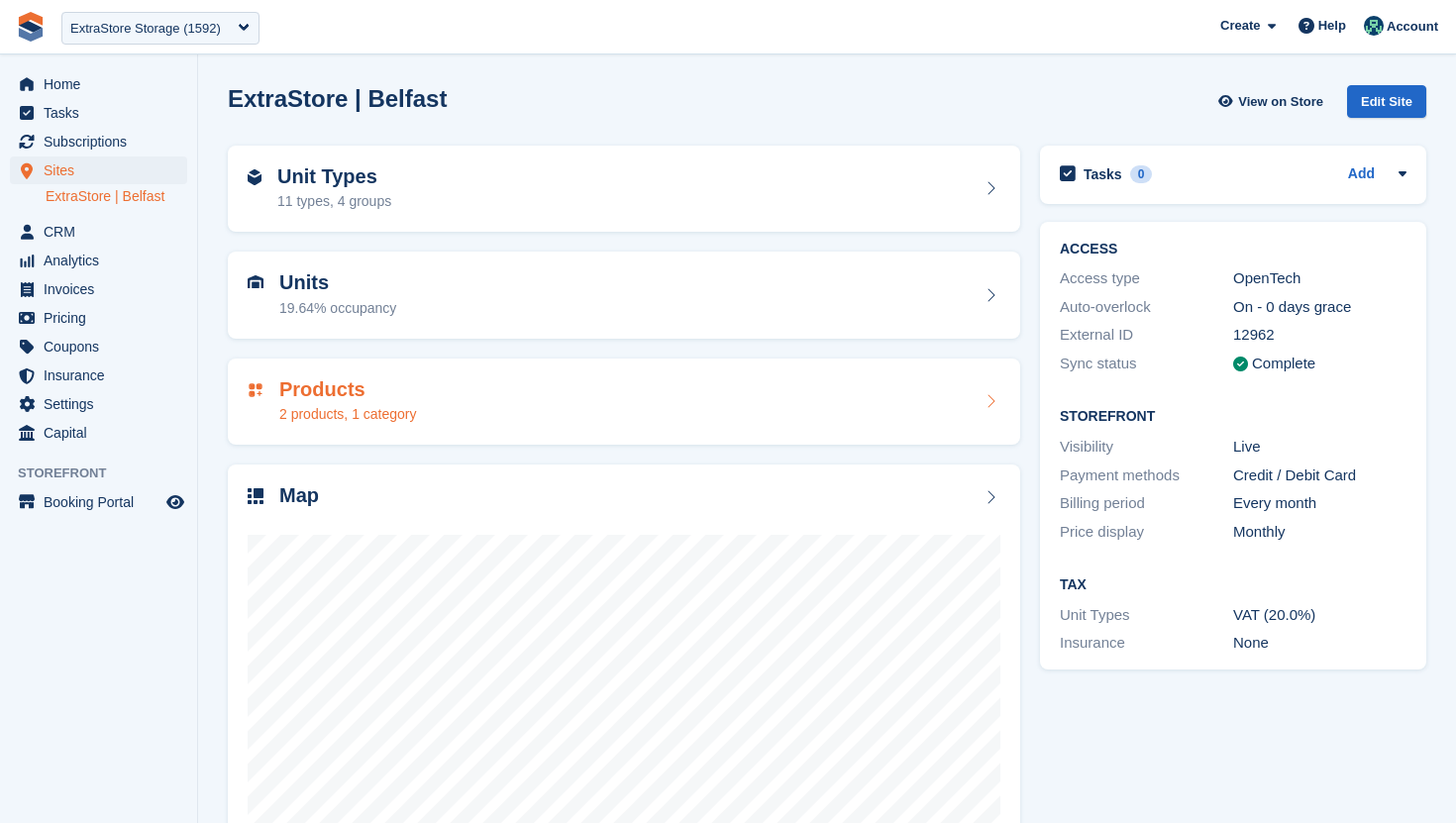 click on "Products
2 products, 1 category" at bounding box center [624, 402] 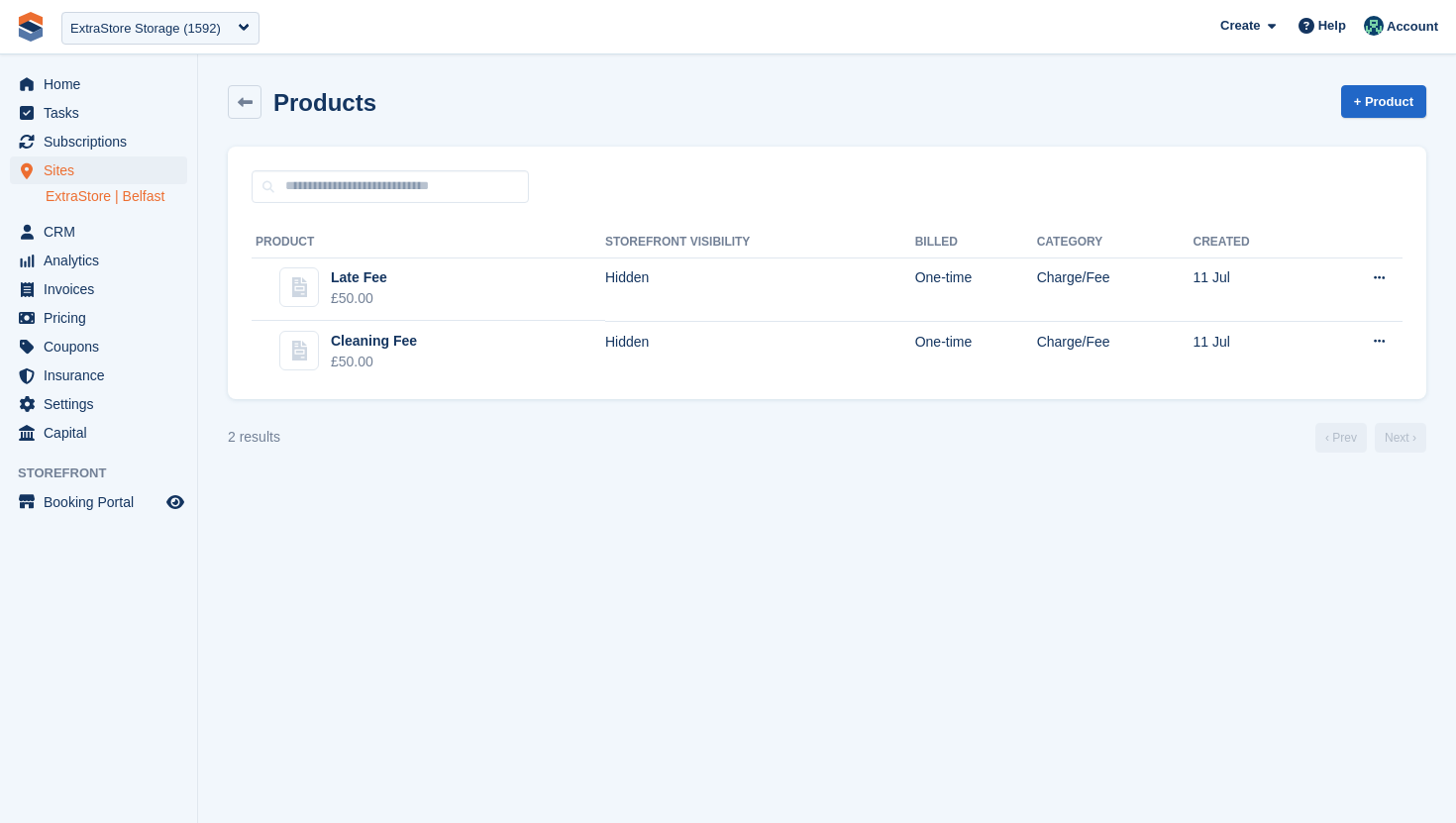 scroll, scrollTop: 0, scrollLeft: 0, axis: both 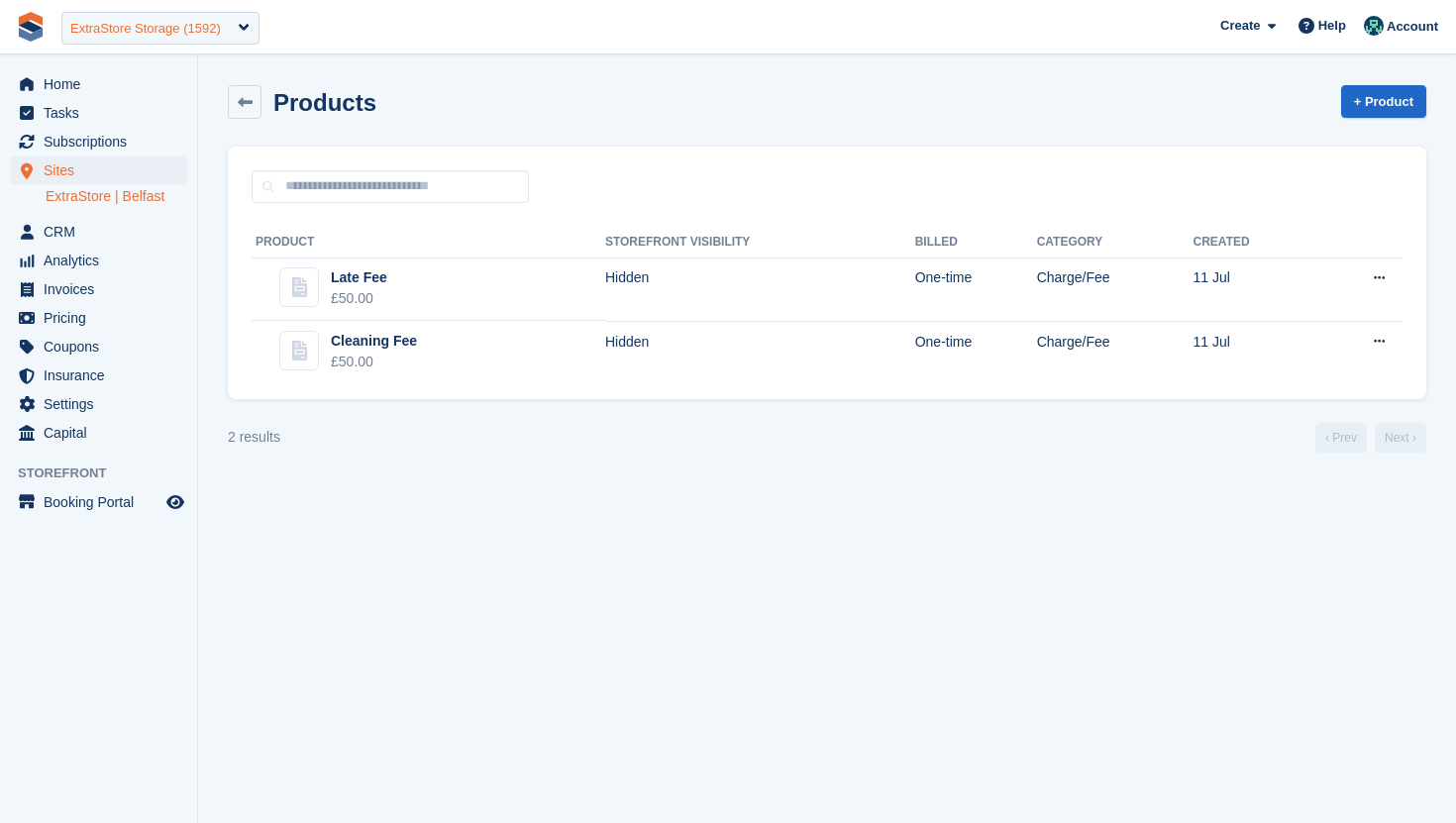 click on "ExtraStore Storage (1592)" at bounding box center (146, 29) 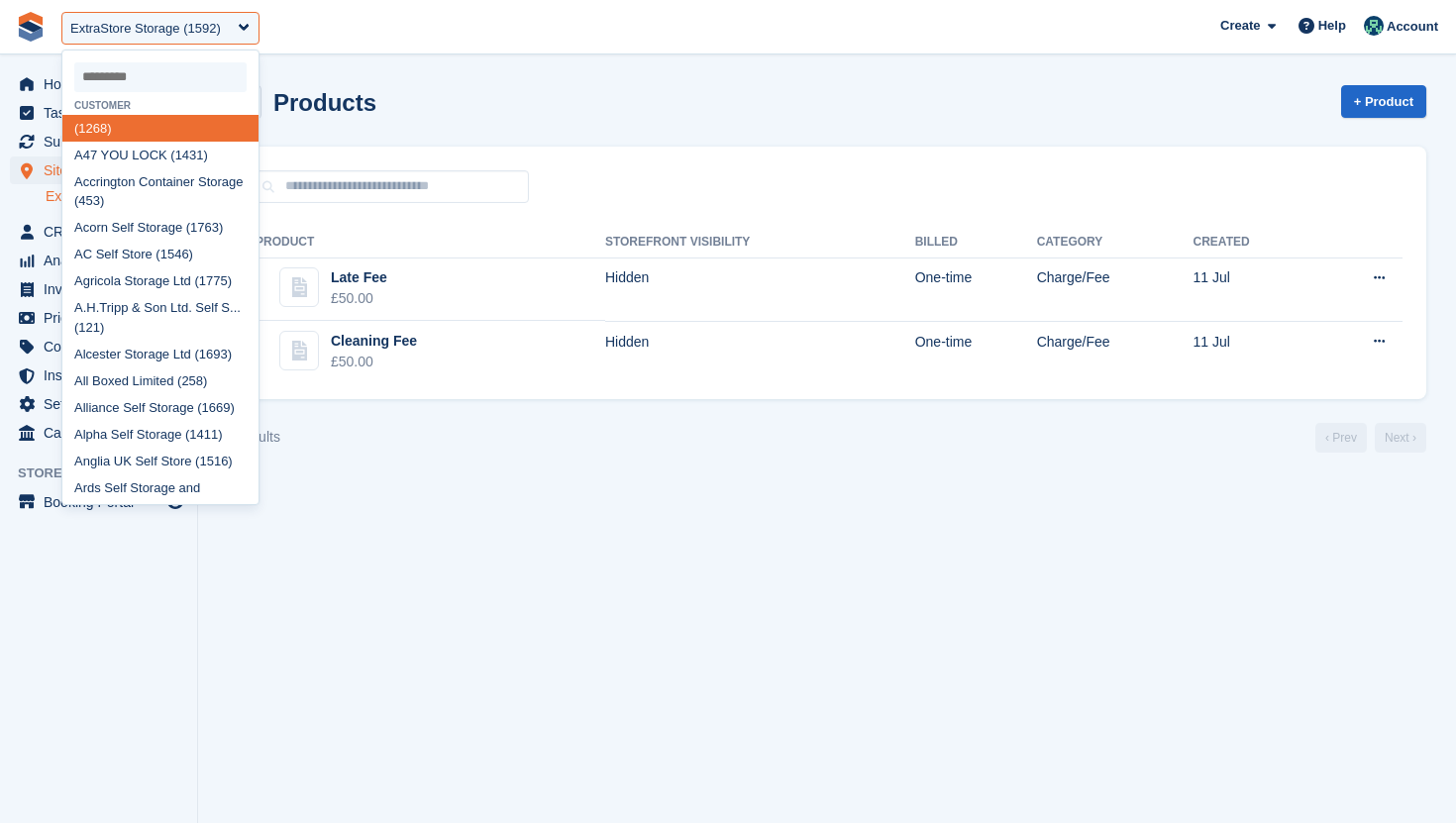 click on "Products
+ Product" at bounding box center [827, 106] 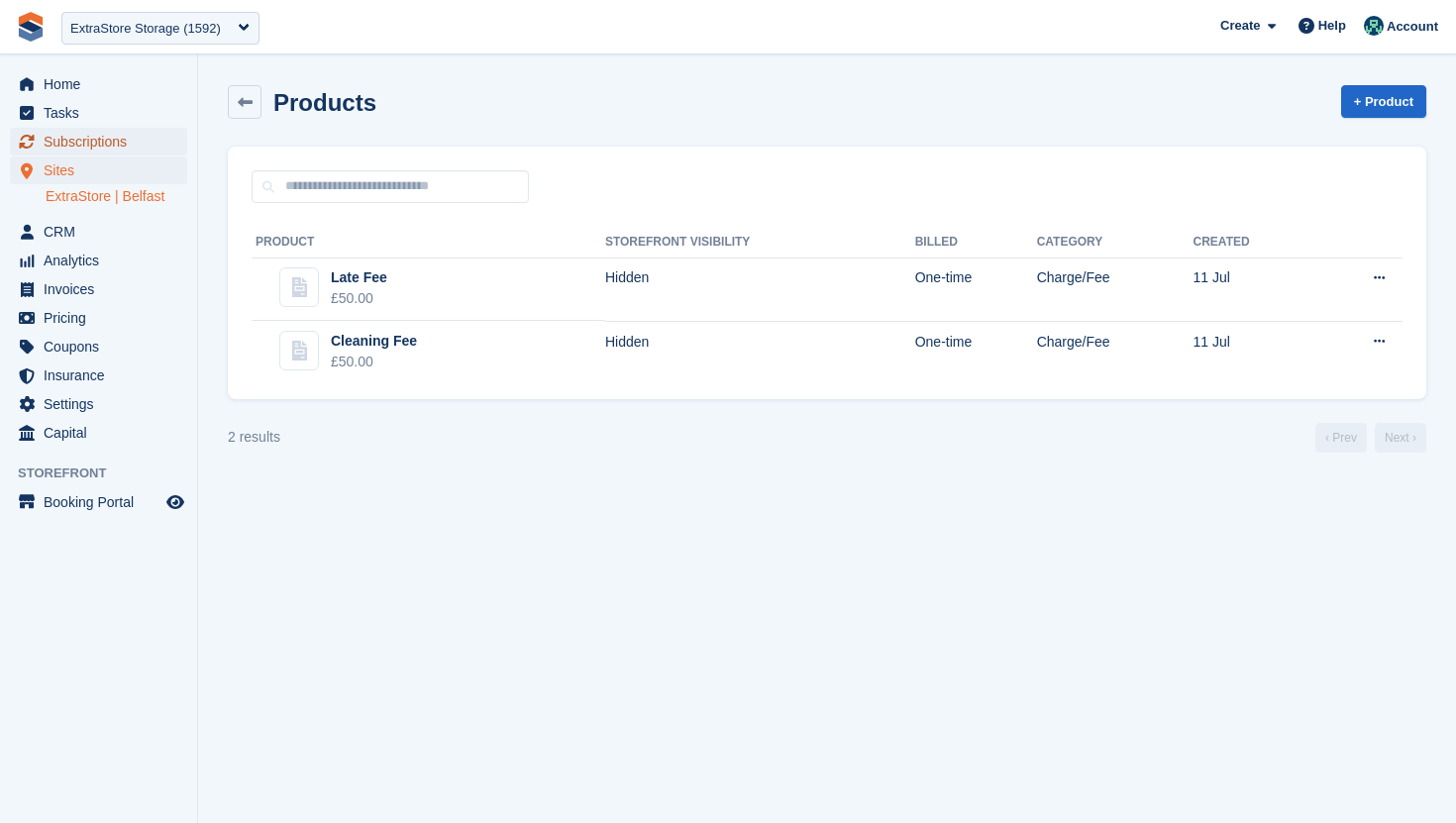 click on "Subscriptions" at bounding box center (103, 142) 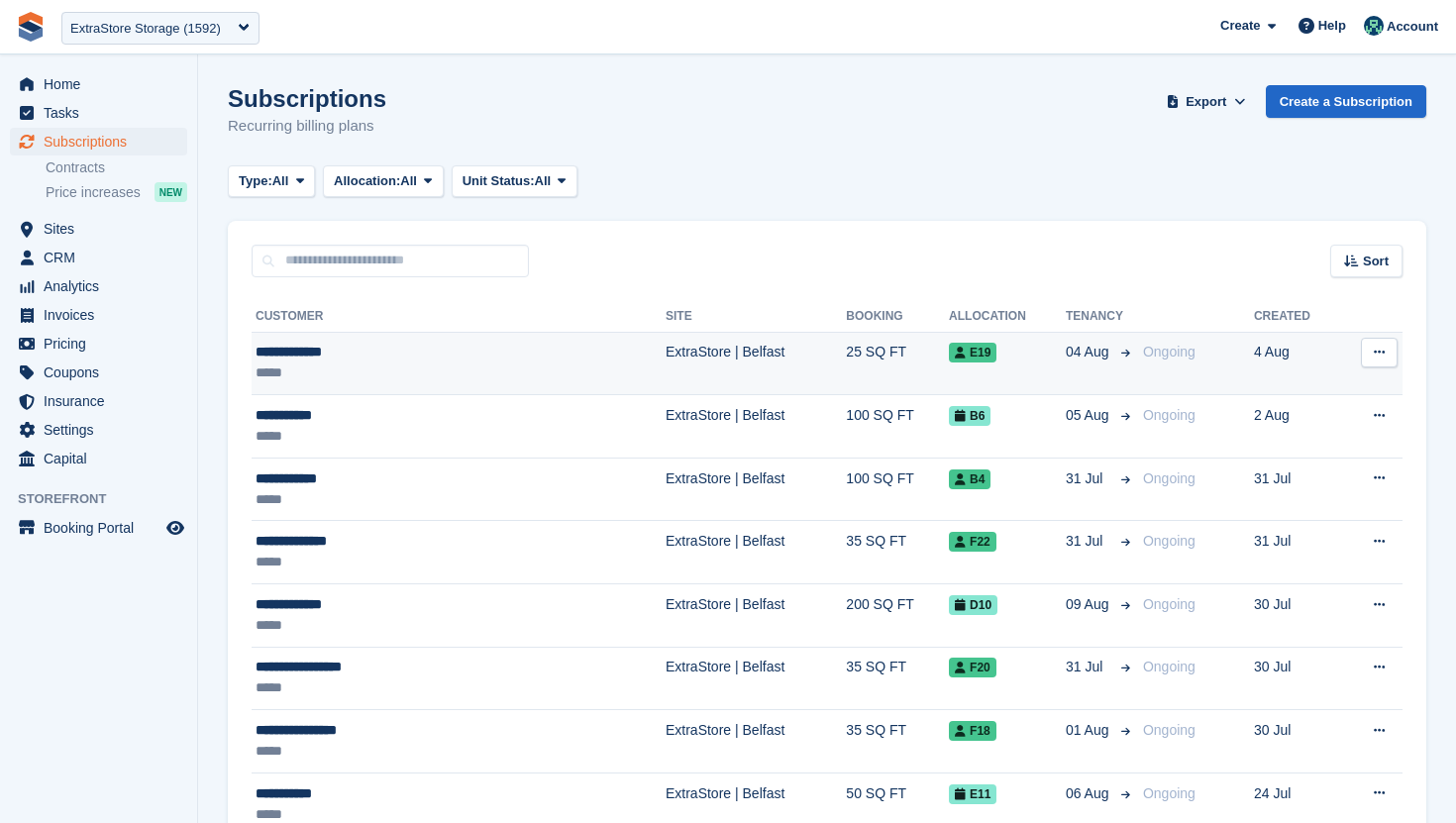 click on "**********" at bounding box center [390, 352] 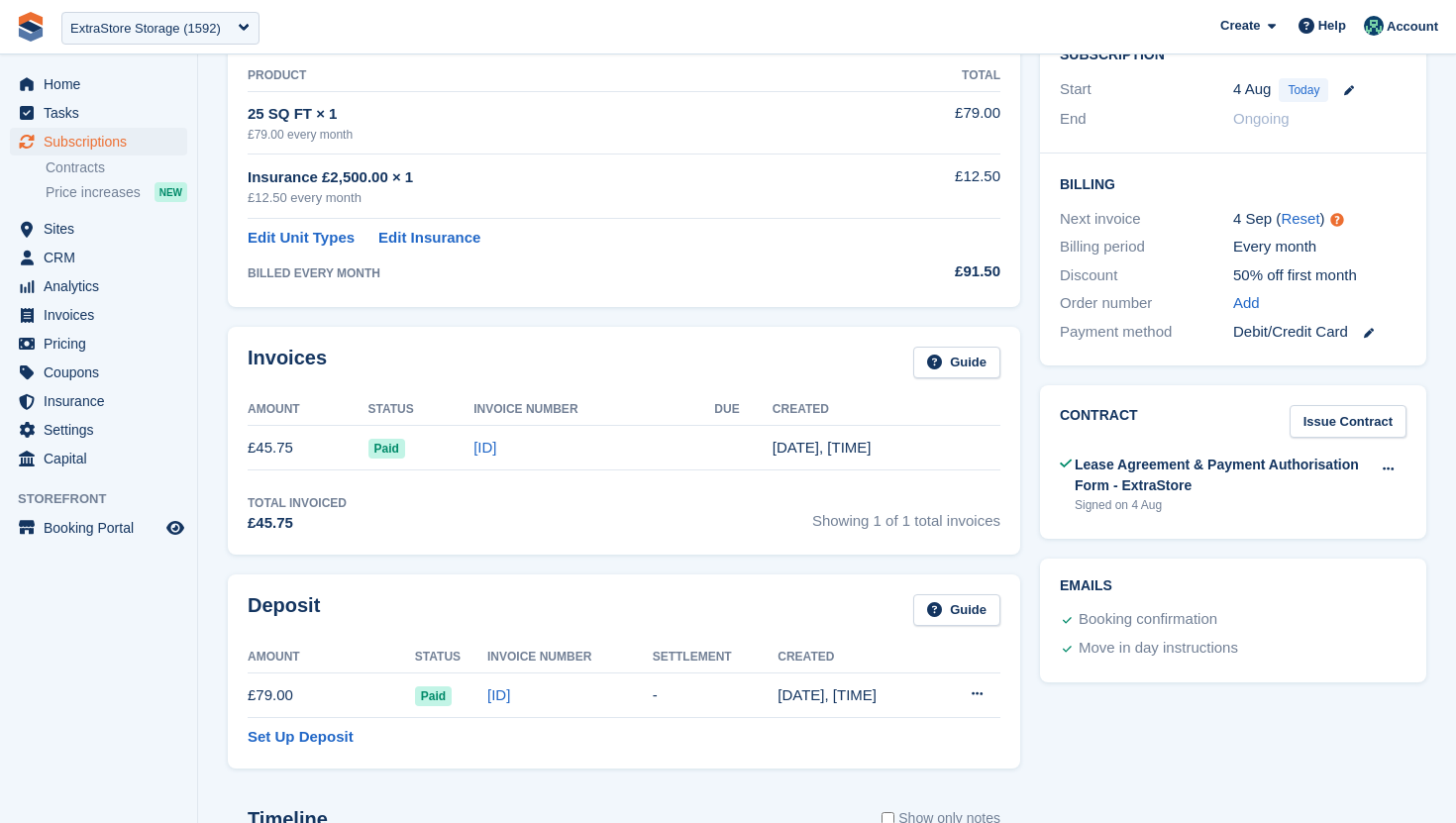 scroll, scrollTop: 374, scrollLeft: 0, axis: vertical 